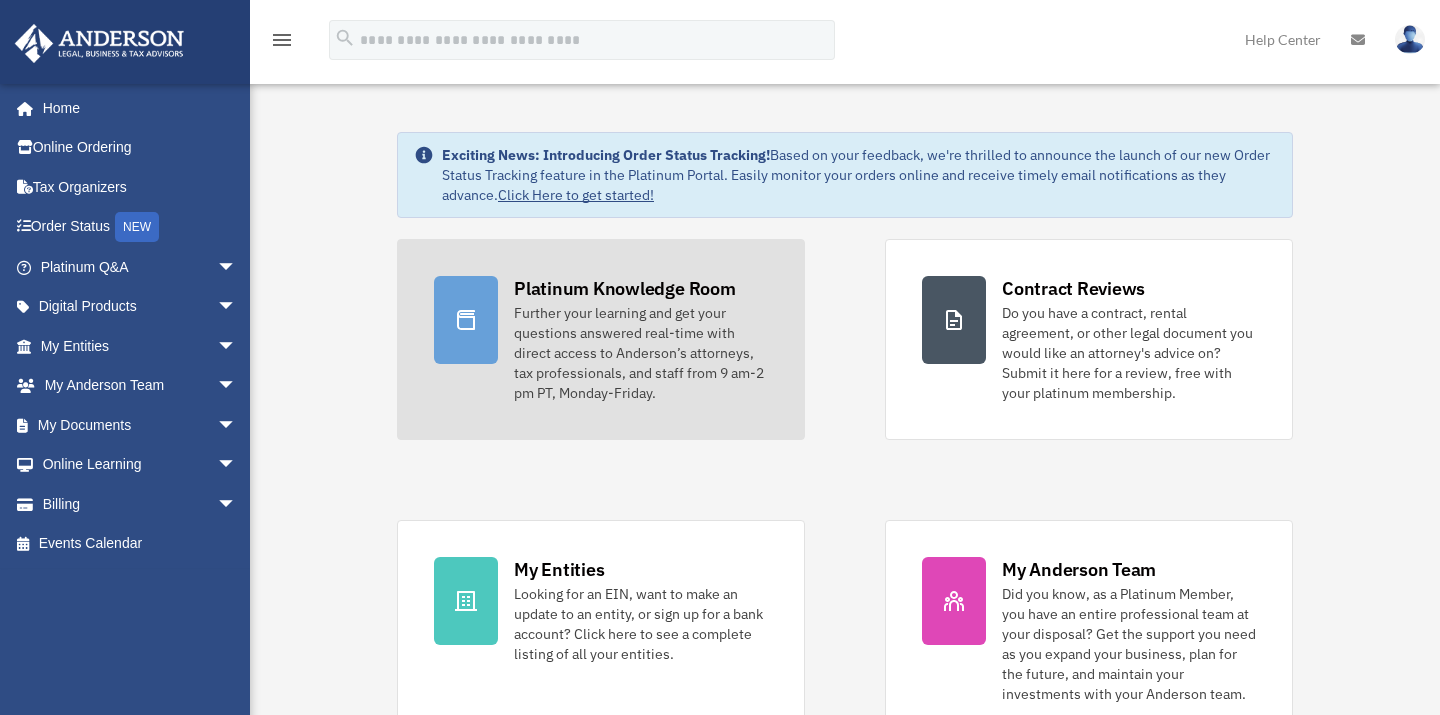 scroll, scrollTop: 0, scrollLeft: 0, axis: both 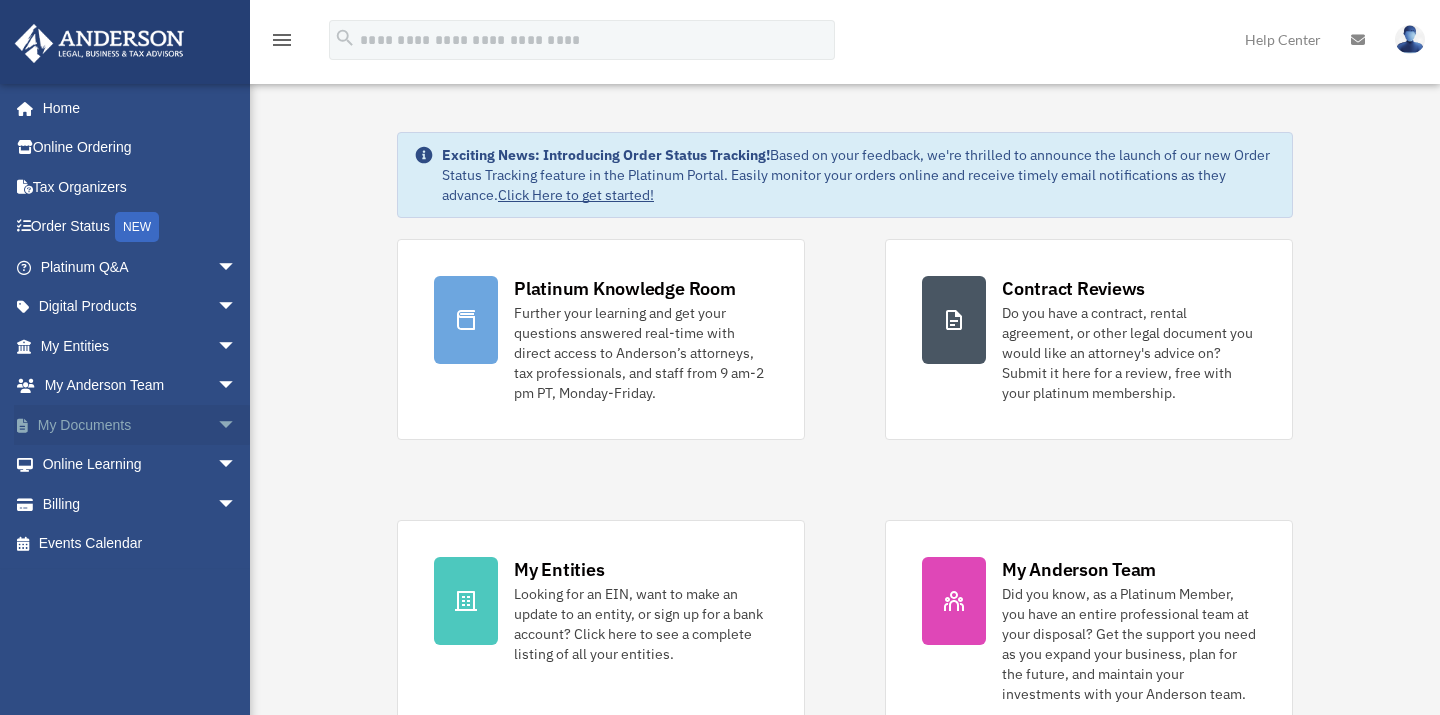 click on "arrow_drop_down" at bounding box center [237, 425] 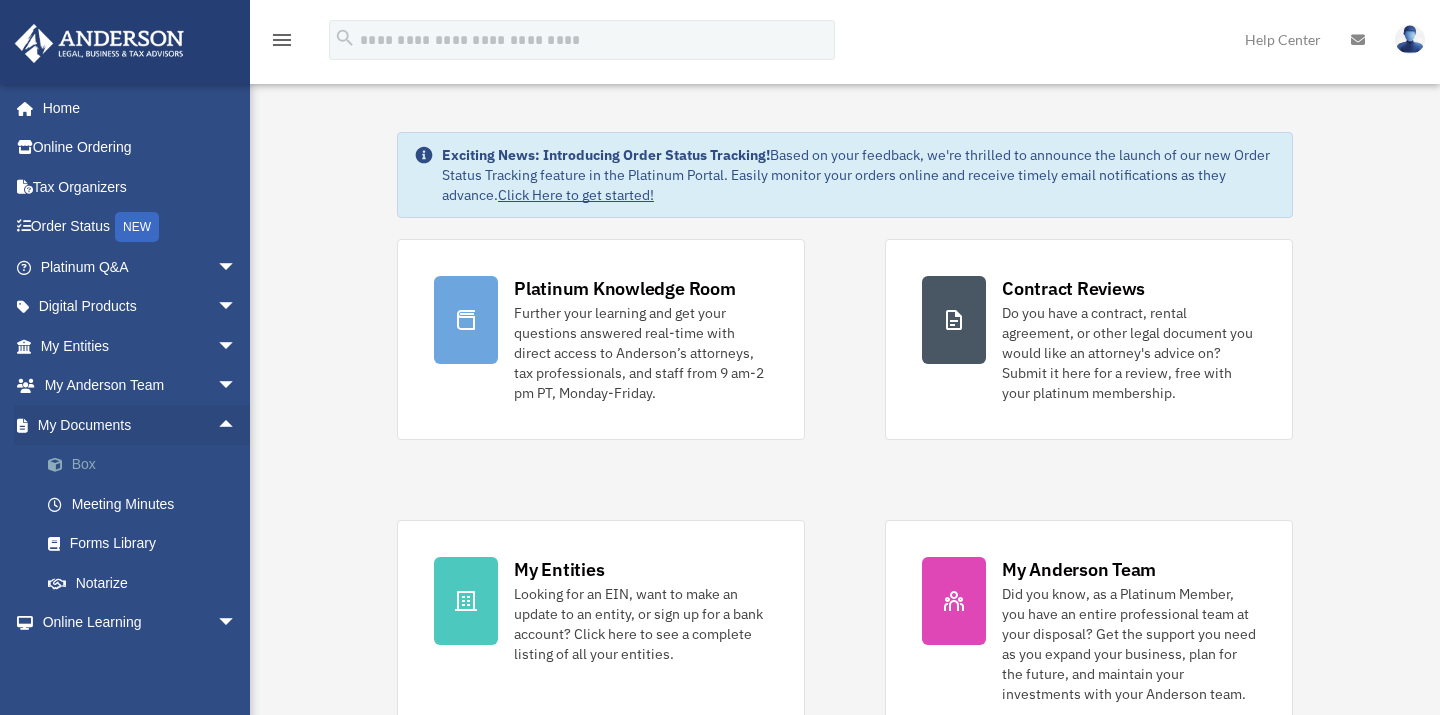 click on "Box" at bounding box center [147, 465] 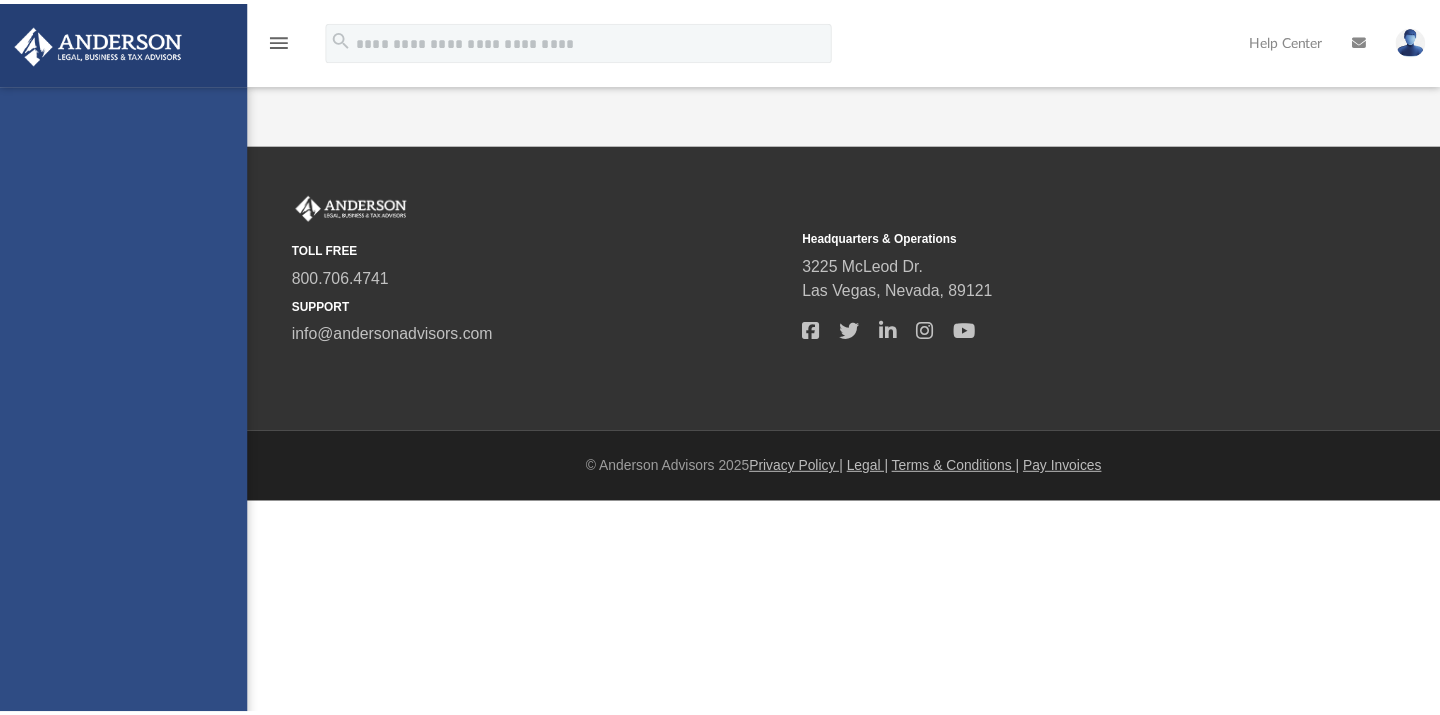 scroll, scrollTop: 0, scrollLeft: 0, axis: both 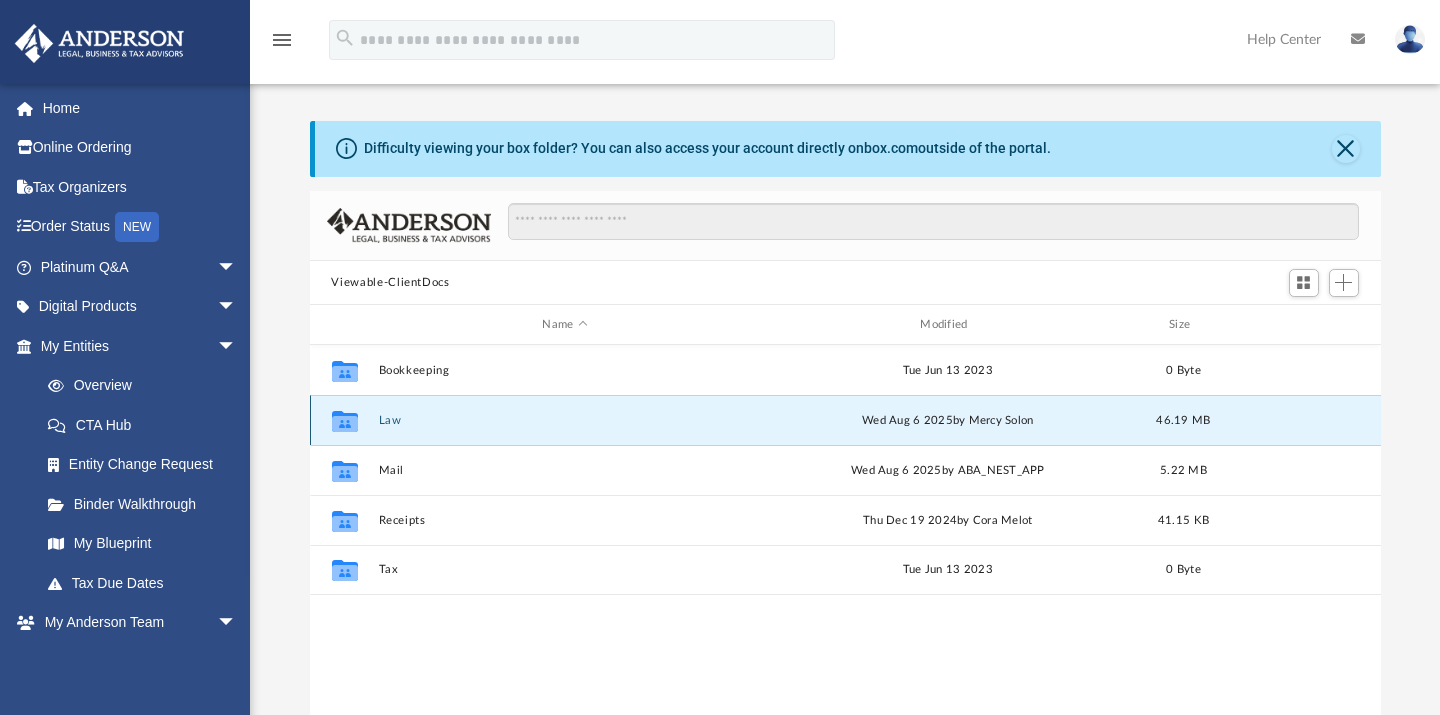 click on "Law" at bounding box center [565, 420] 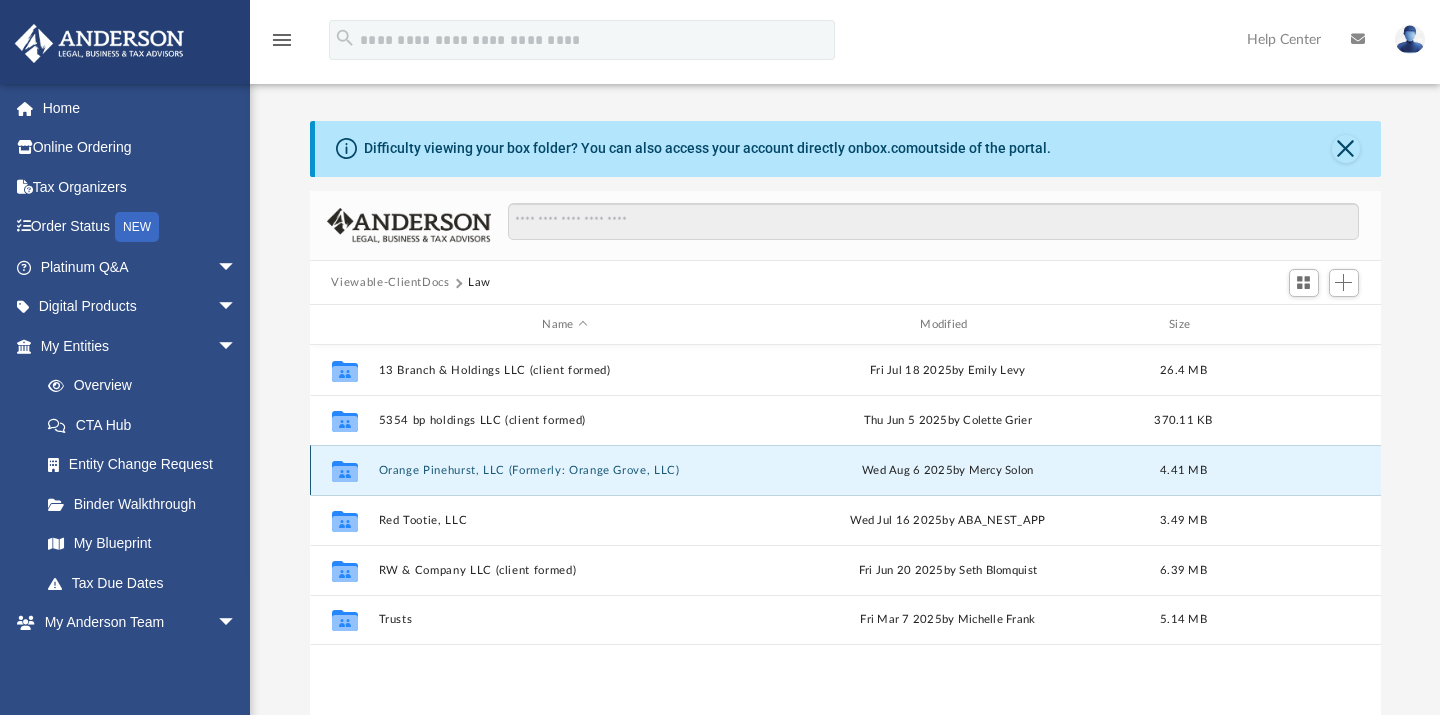 click on "Orange Pinehurst, LLC (Formerly: Orange Grove, LLC)" at bounding box center [565, 470] 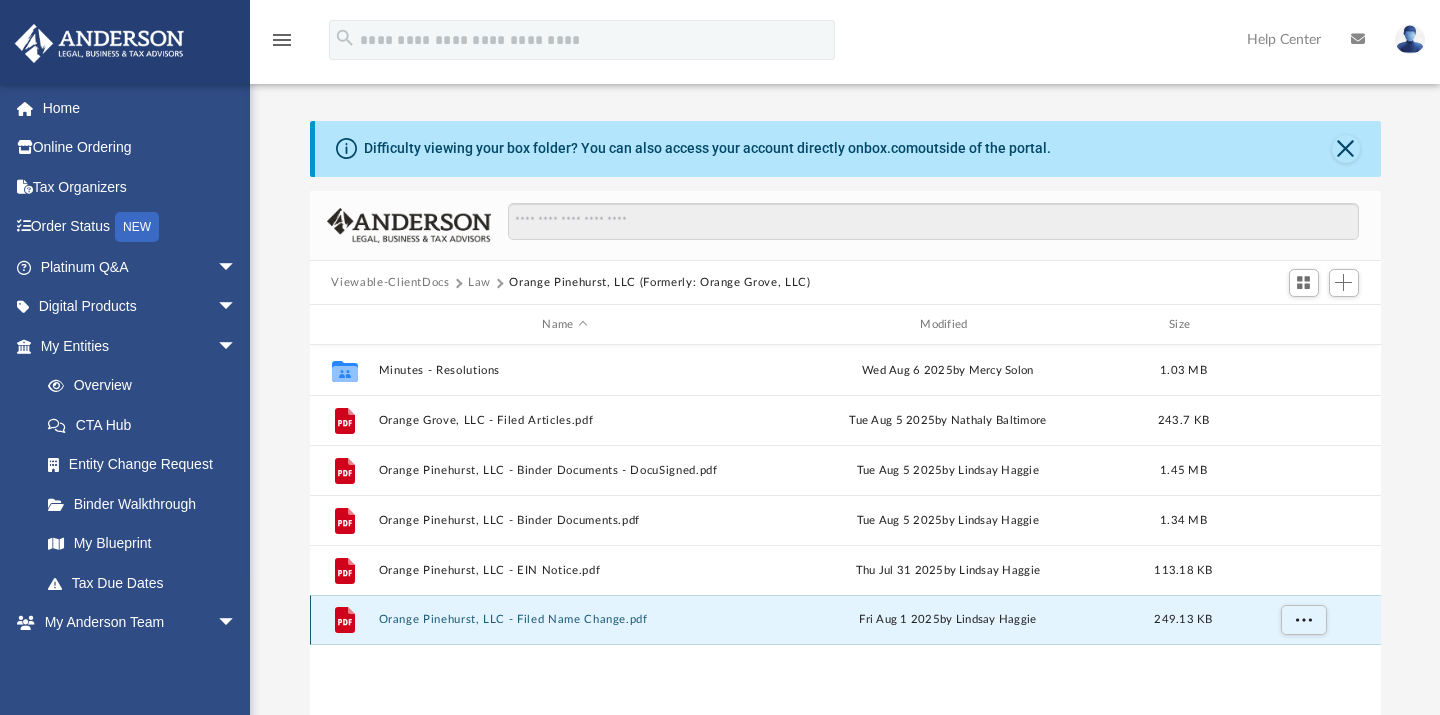 click on "Orange Pinehurst, LLC - Filed Name Change.pdf" at bounding box center (565, 620) 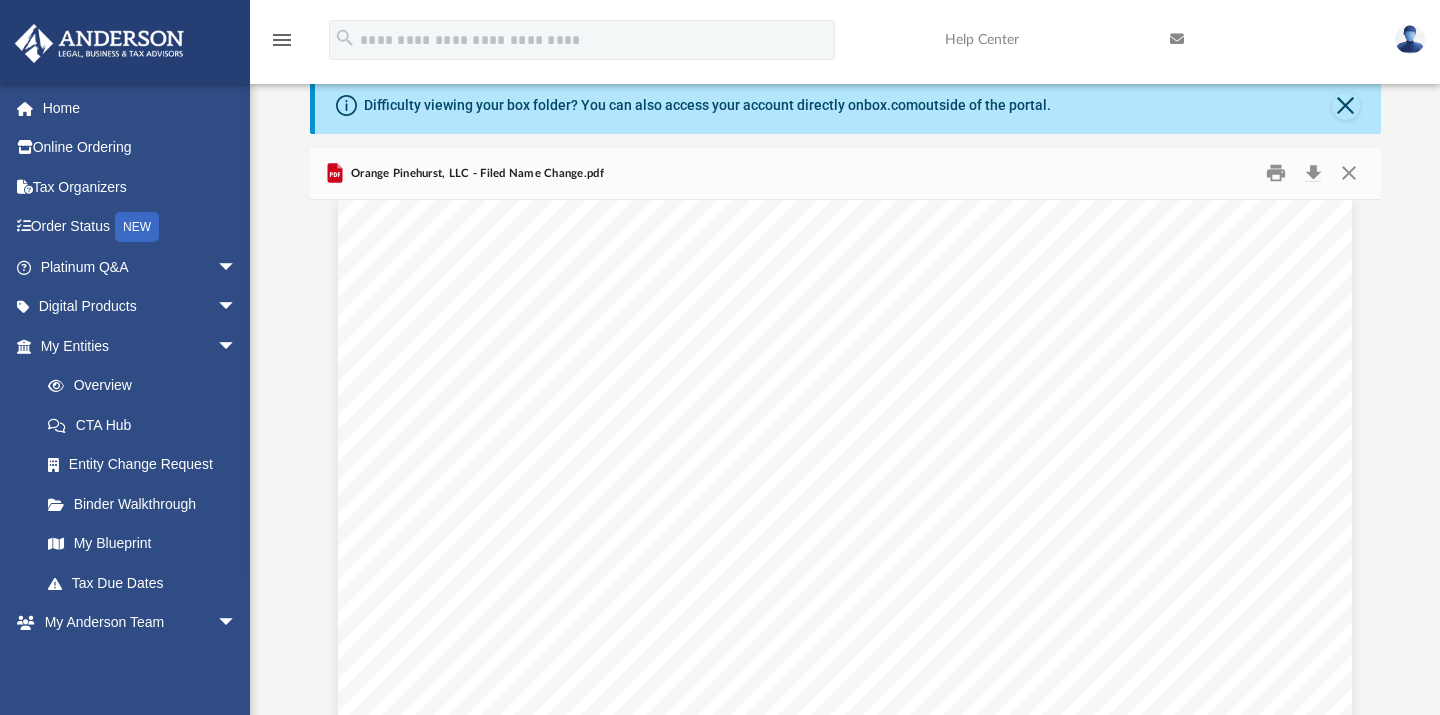 scroll, scrollTop: 0, scrollLeft: 0, axis: both 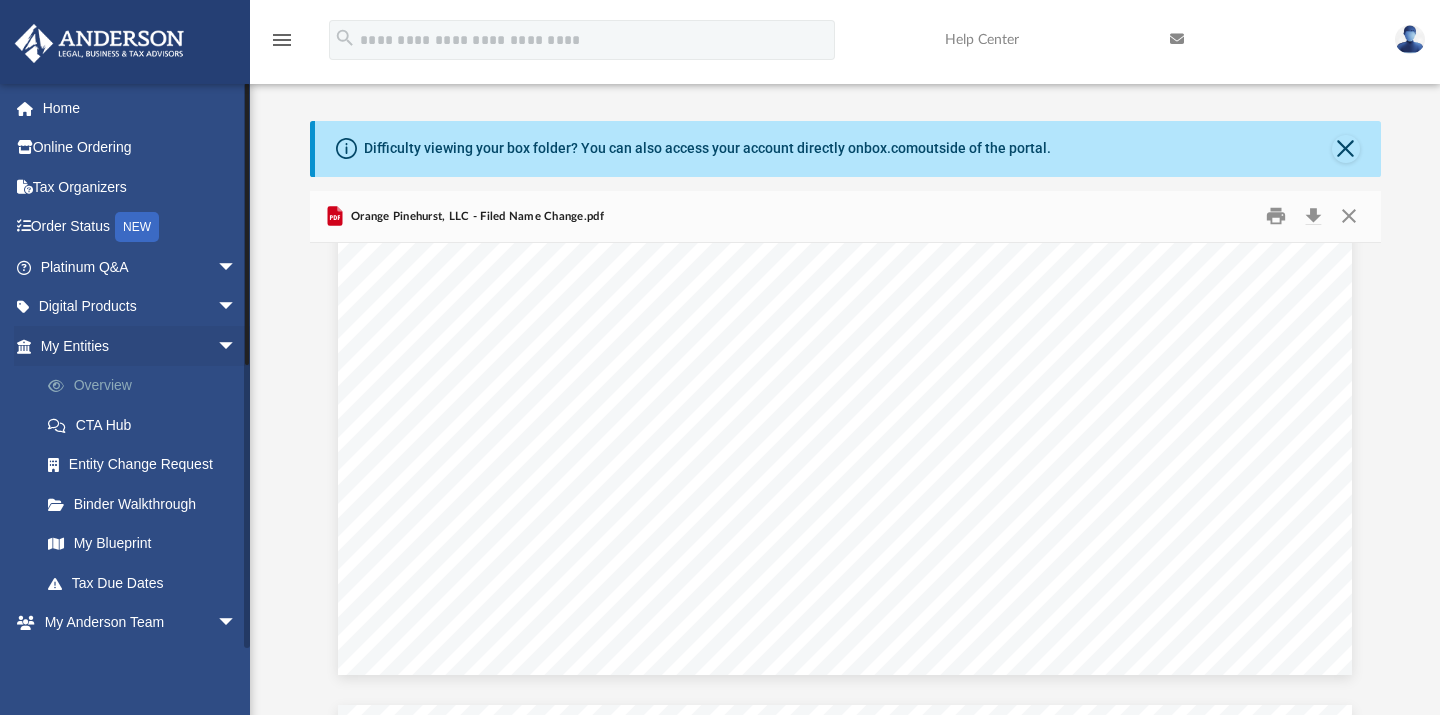 click on "Overview" at bounding box center (147, 386) 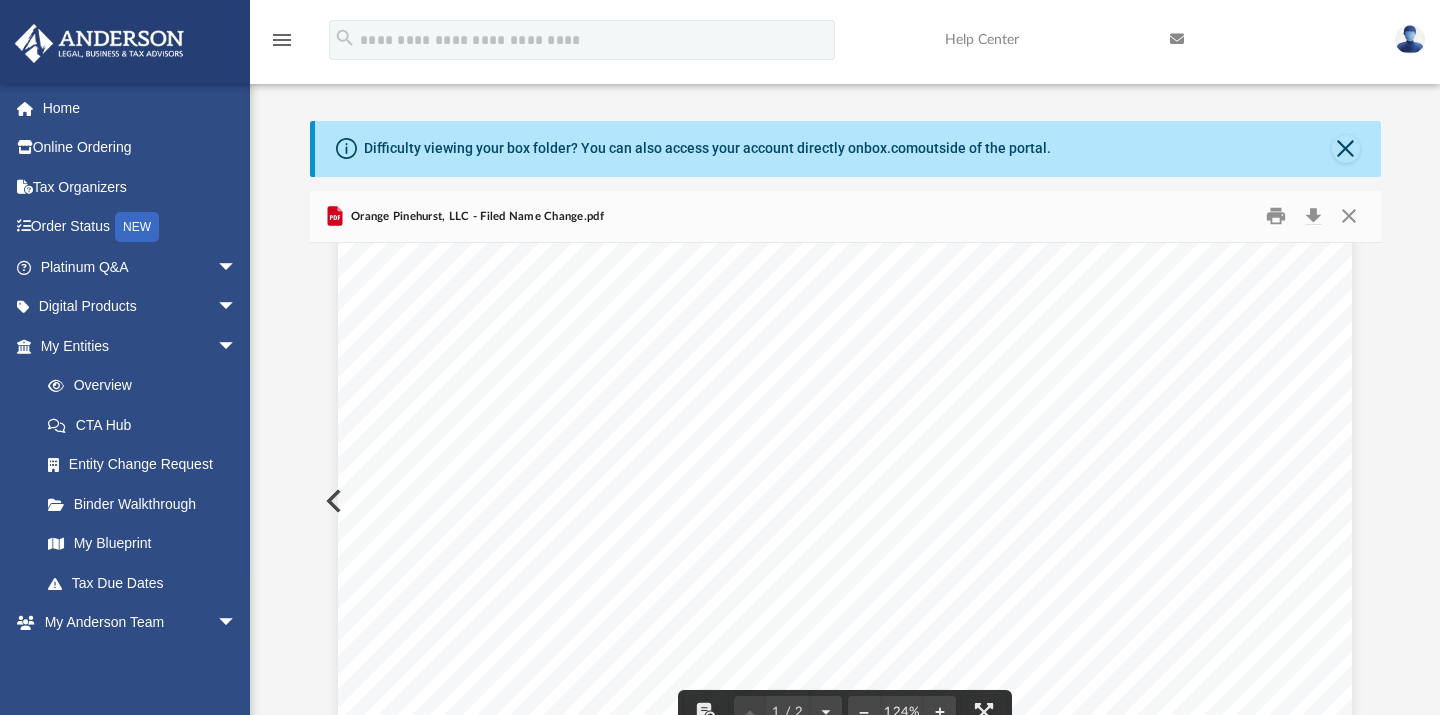 scroll, scrollTop: 0, scrollLeft: 0, axis: both 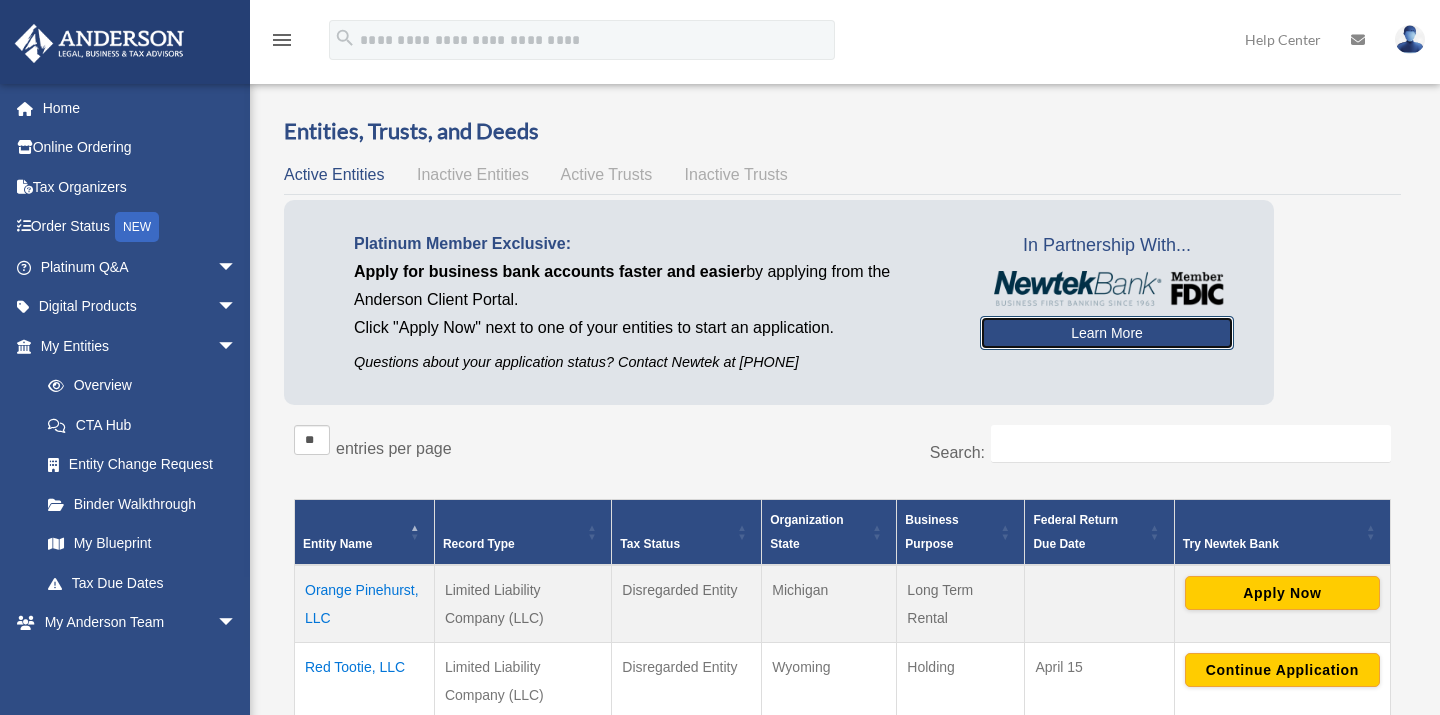 click on "Learn More" at bounding box center (1107, 333) 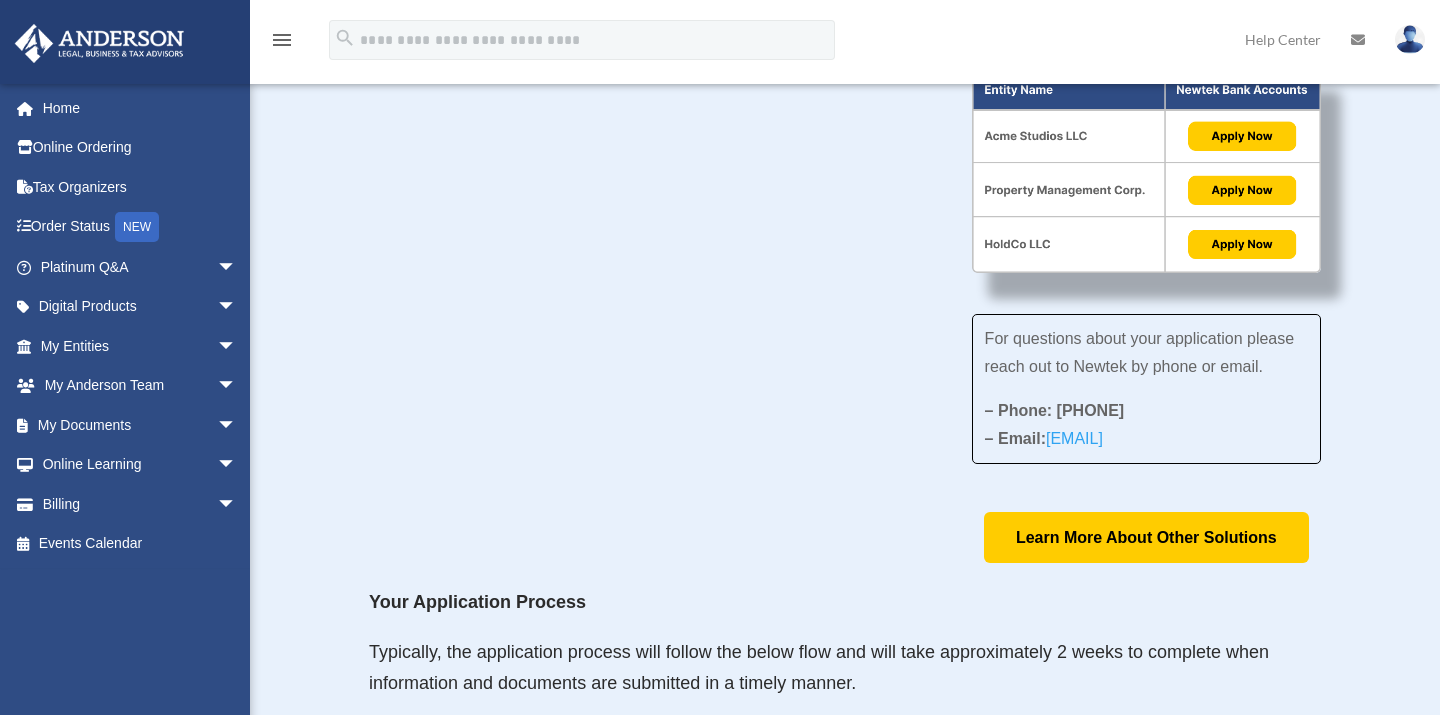 scroll, scrollTop: 92, scrollLeft: 0, axis: vertical 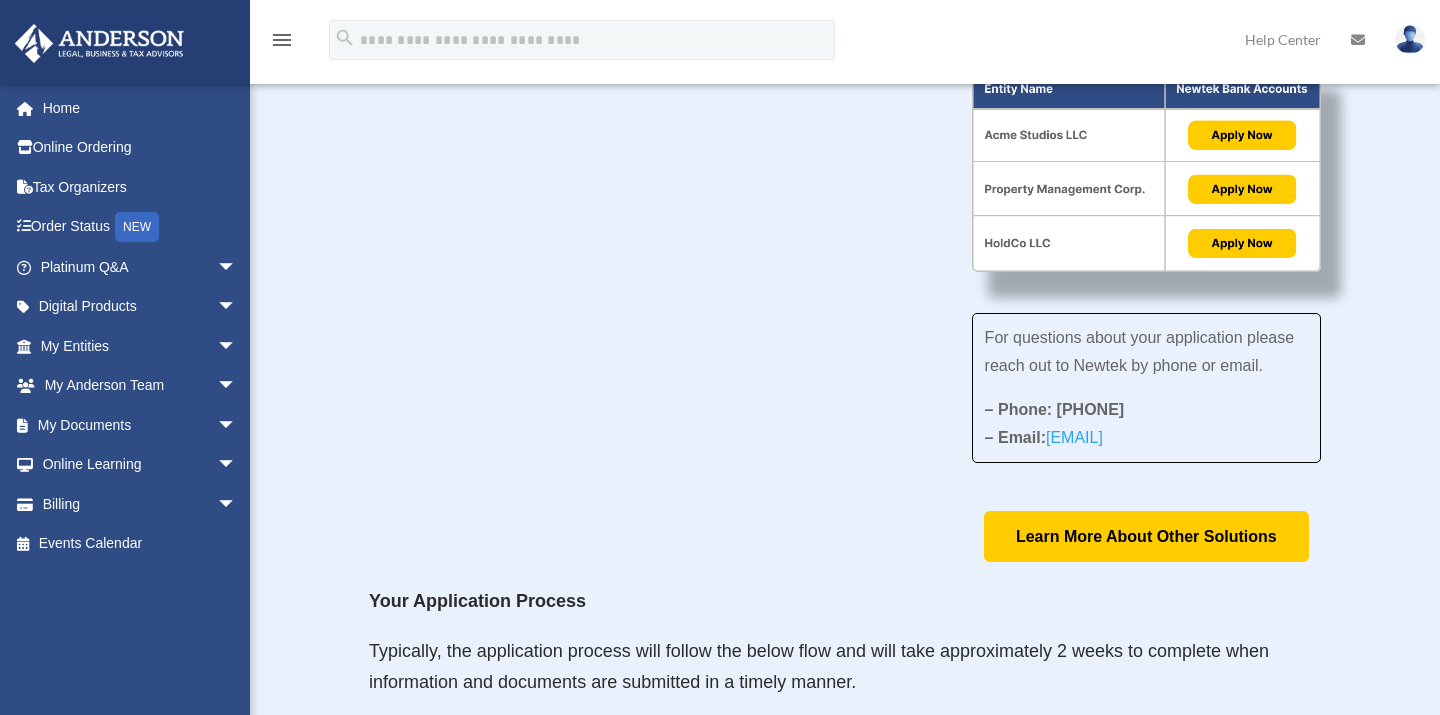 click on "For questions about your application please reach out to Newtek by phone or email.
– Phone: [PHONE] – Email:  [EMAIL]
Learn More About Other Solutions" at bounding box center [845, 315] 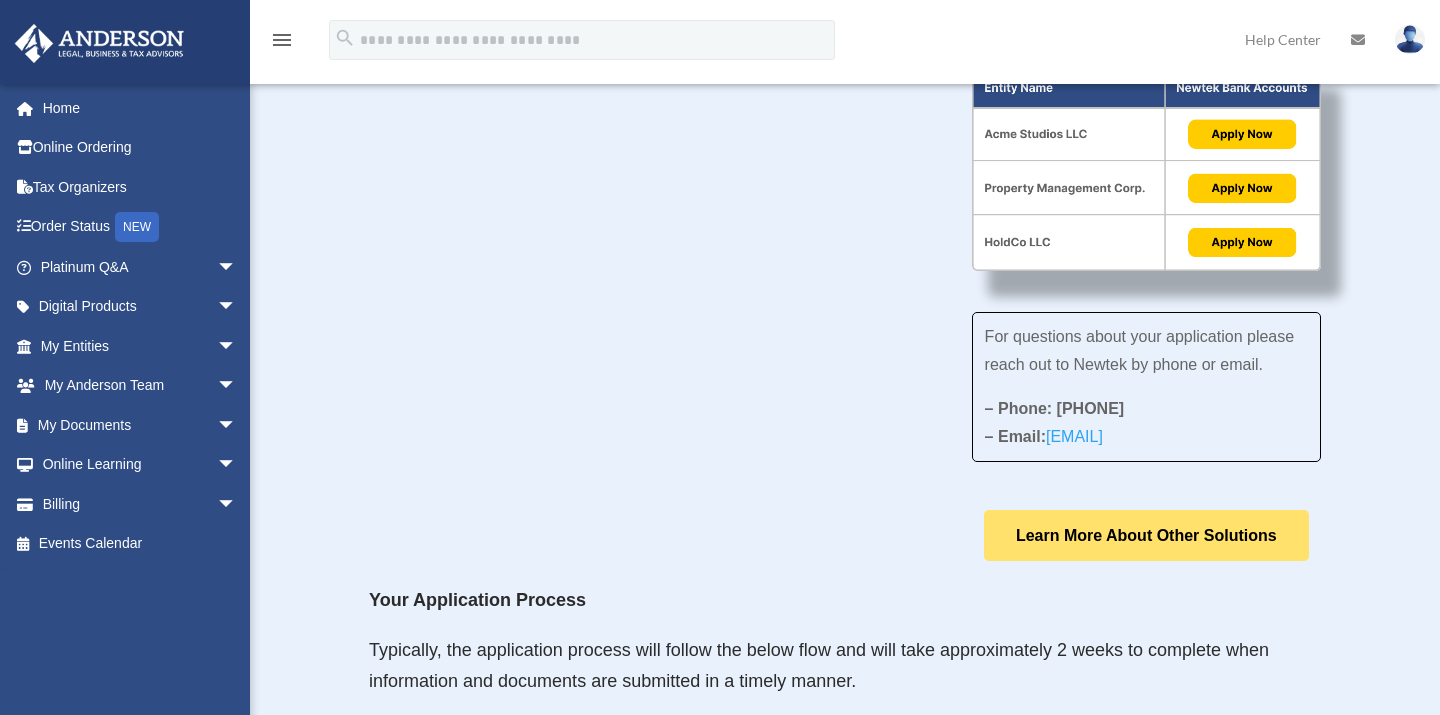 scroll, scrollTop: 92, scrollLeft: 0, axis: vertical 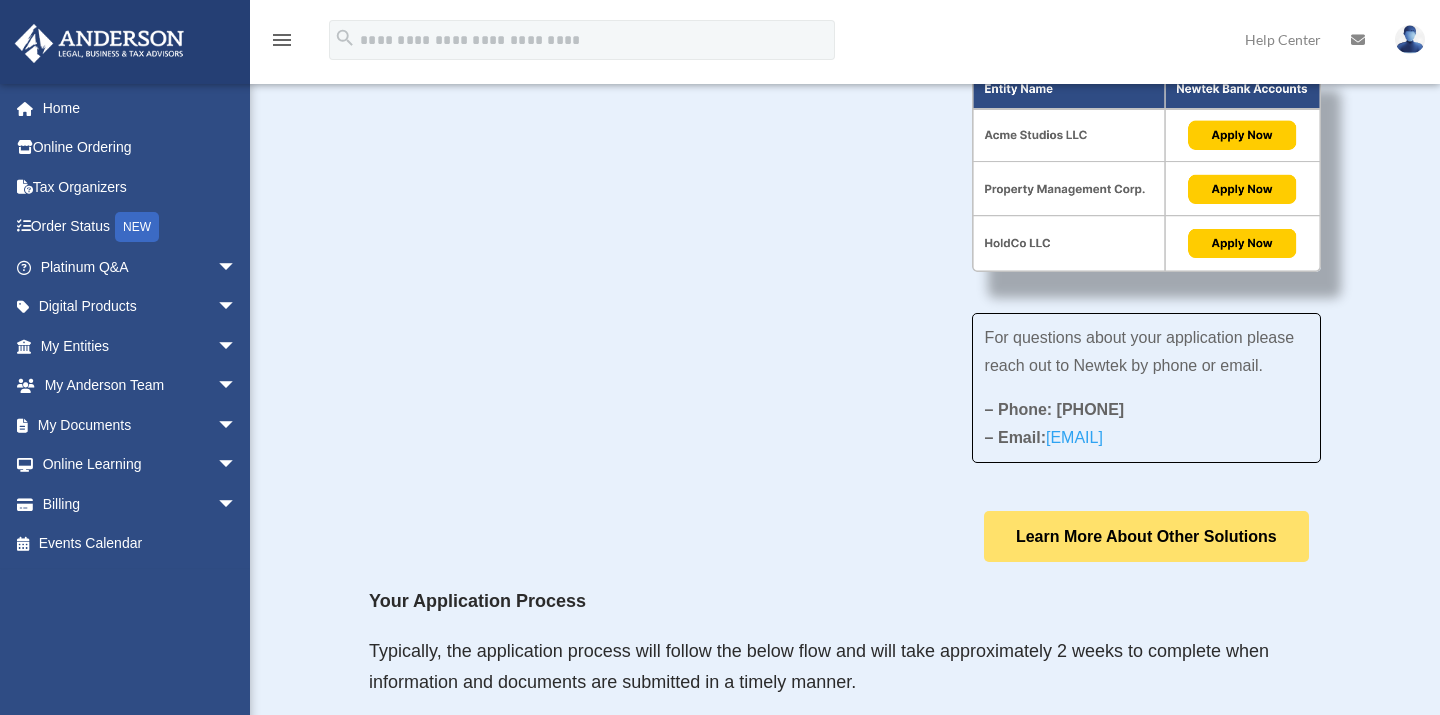 click on "Learn More About Other Solutions" at bounding box center [1146, 536] 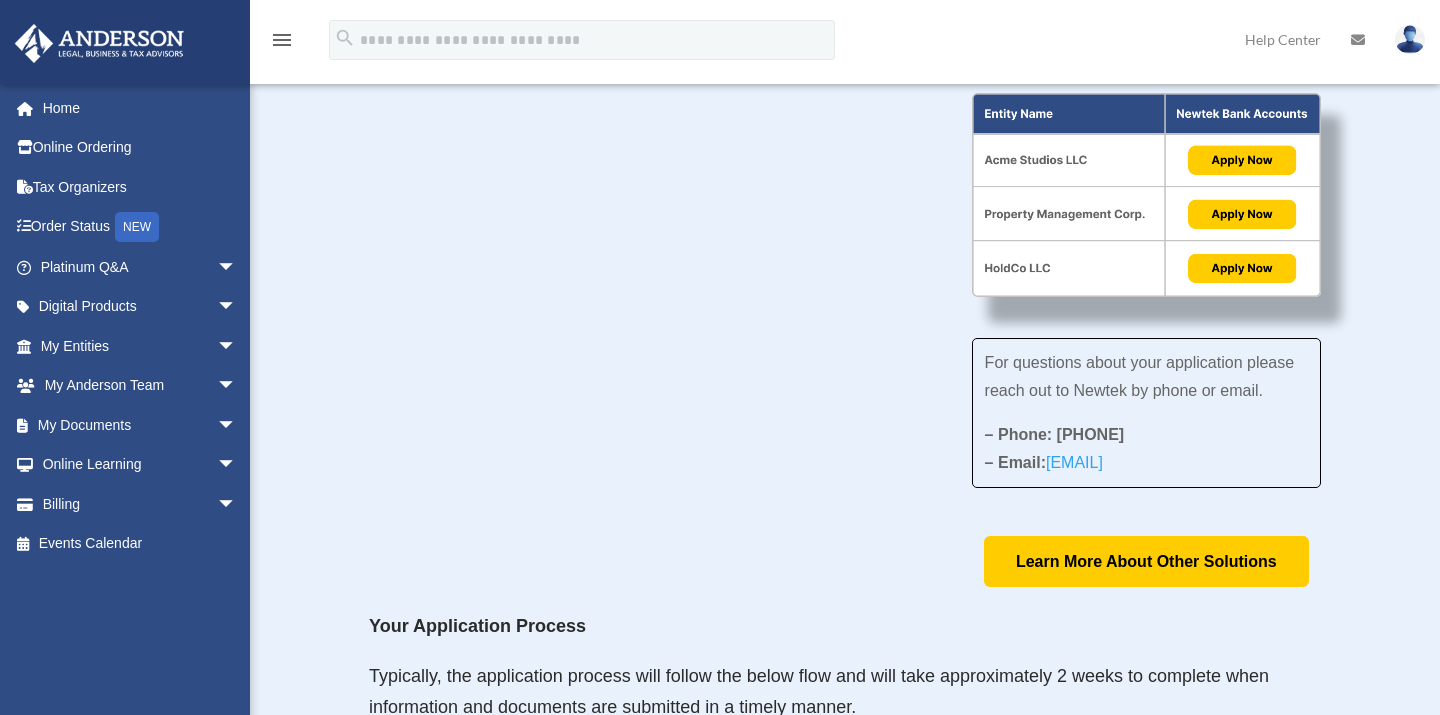 scroll, scrollTop: 68, scrollLeft: 0, axis: vertical 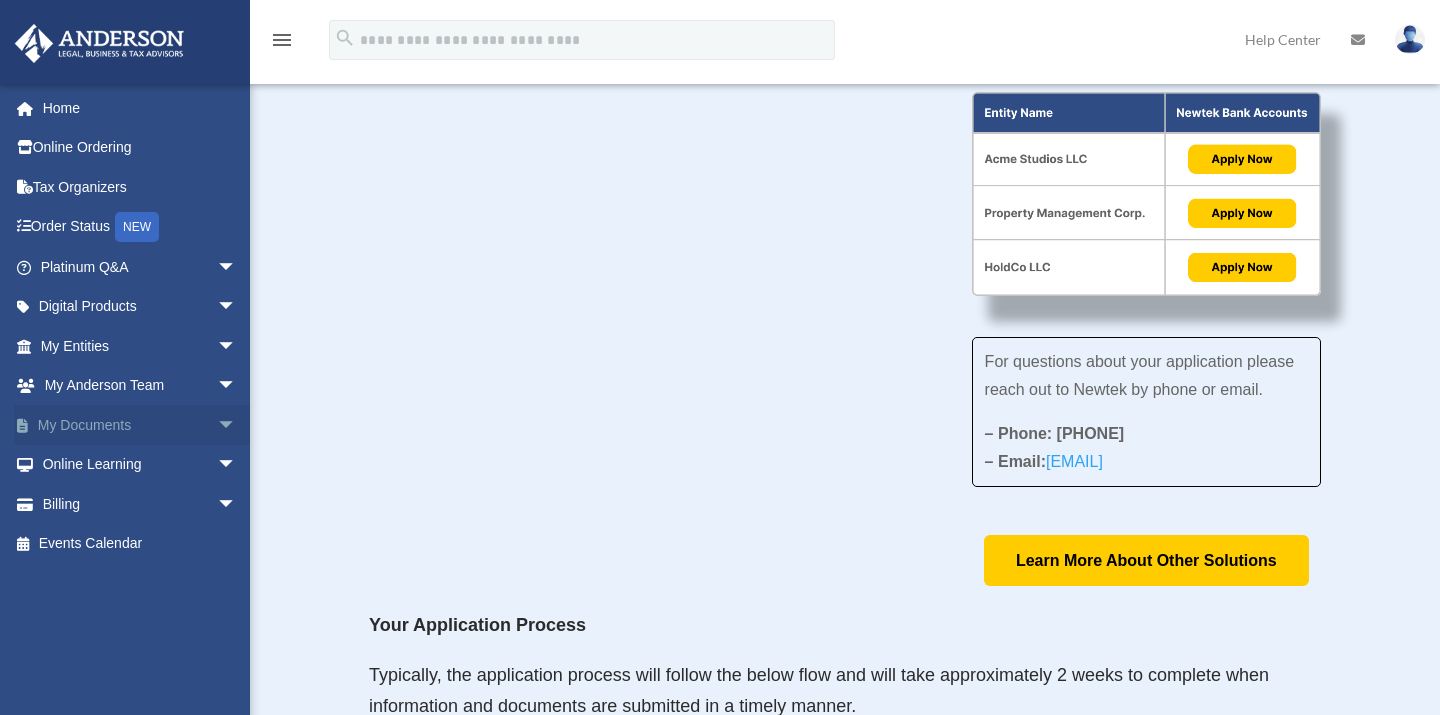 click on "arrow_drop_down" at bounding box center [237, 425] 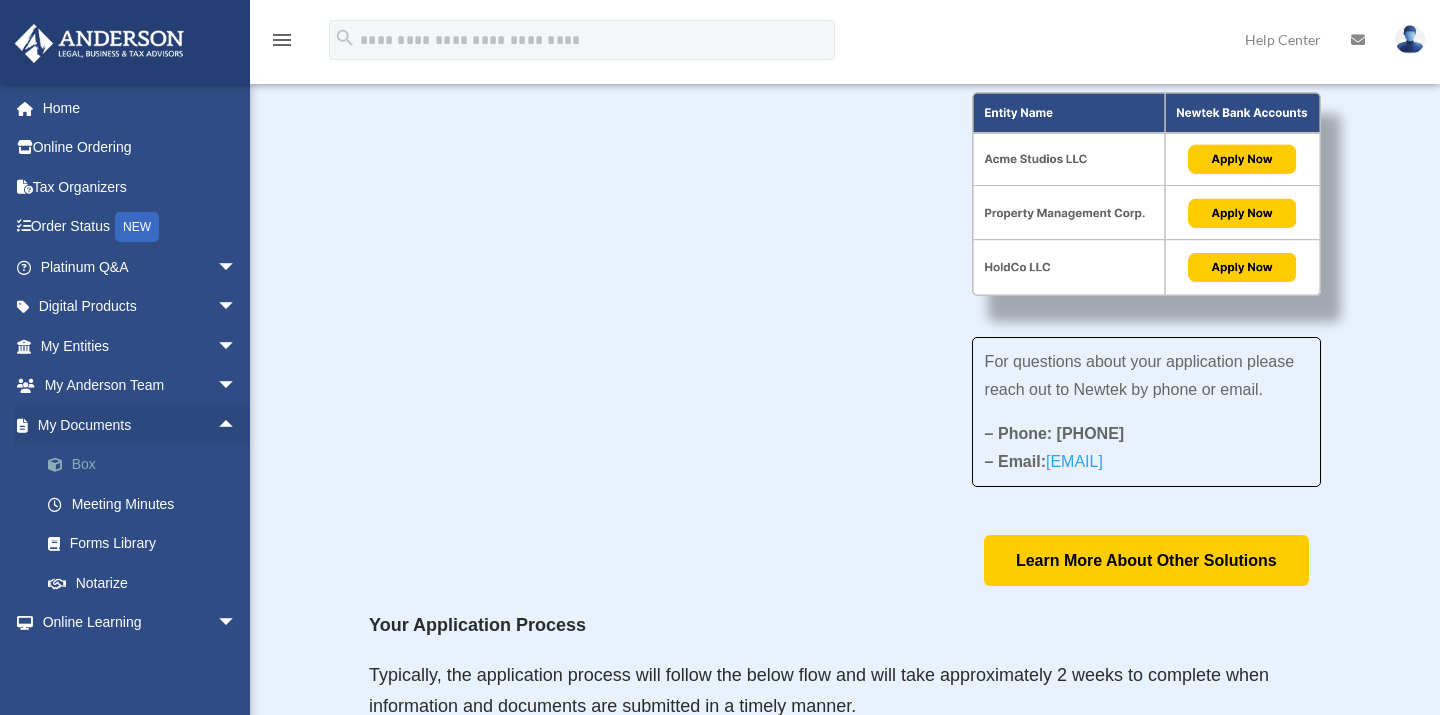click on "Box" at bounding box center [147, 465] 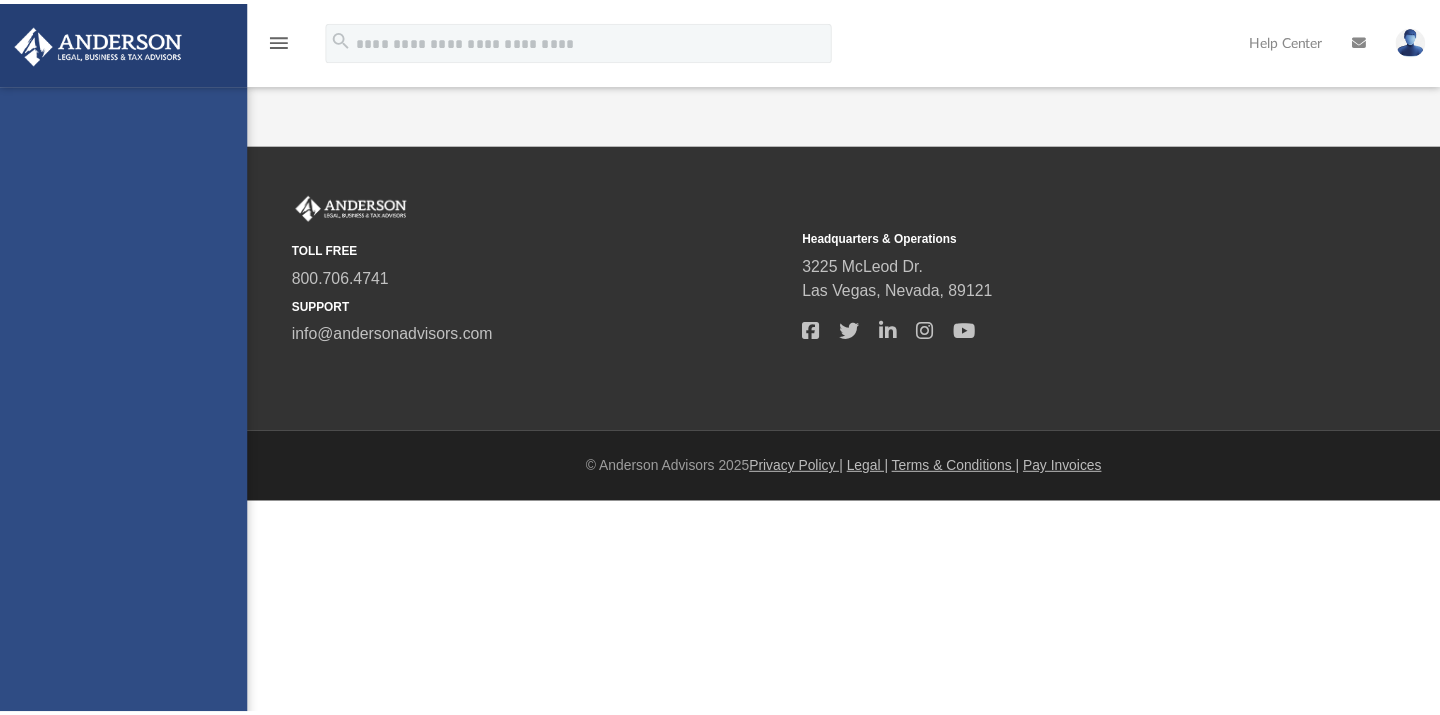scroll, scrollTop: 0, scrollLeft: 0, axis: both 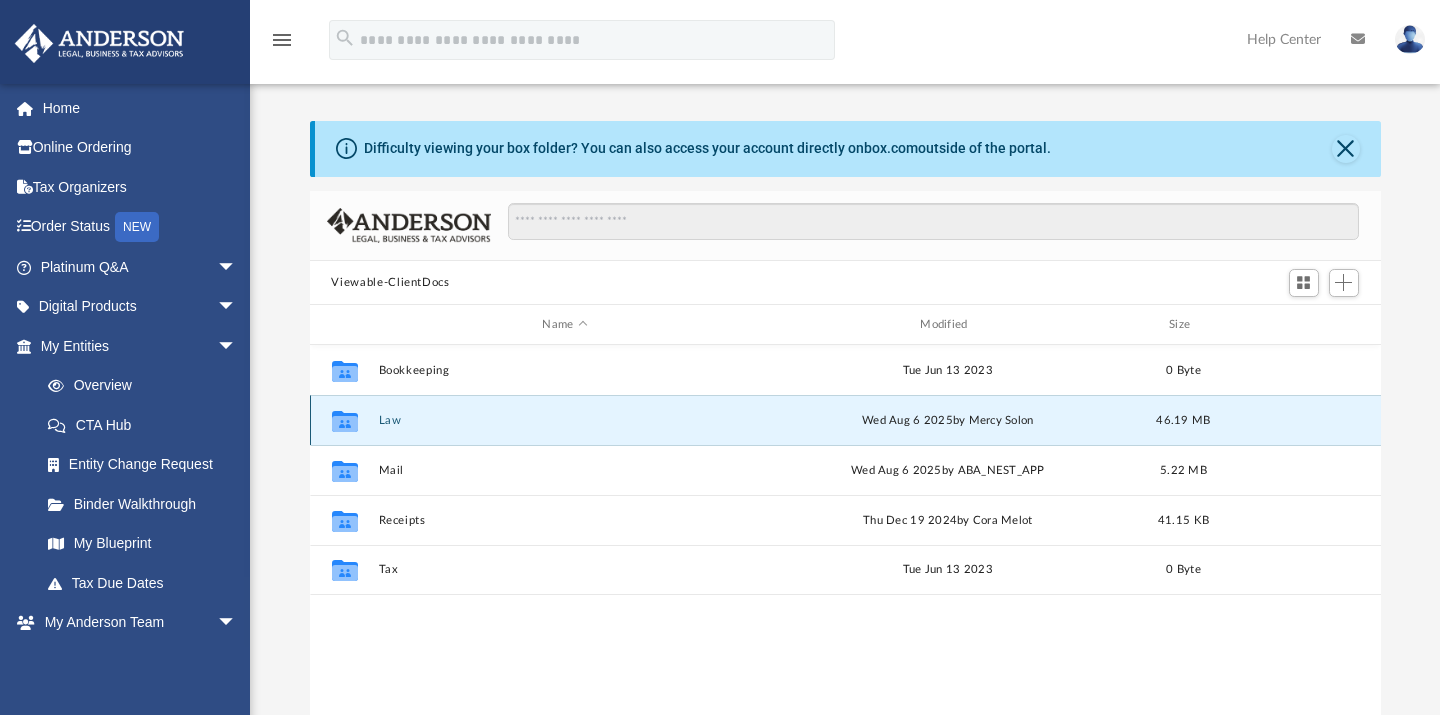click on "Law" at bounding box center (565, 420) 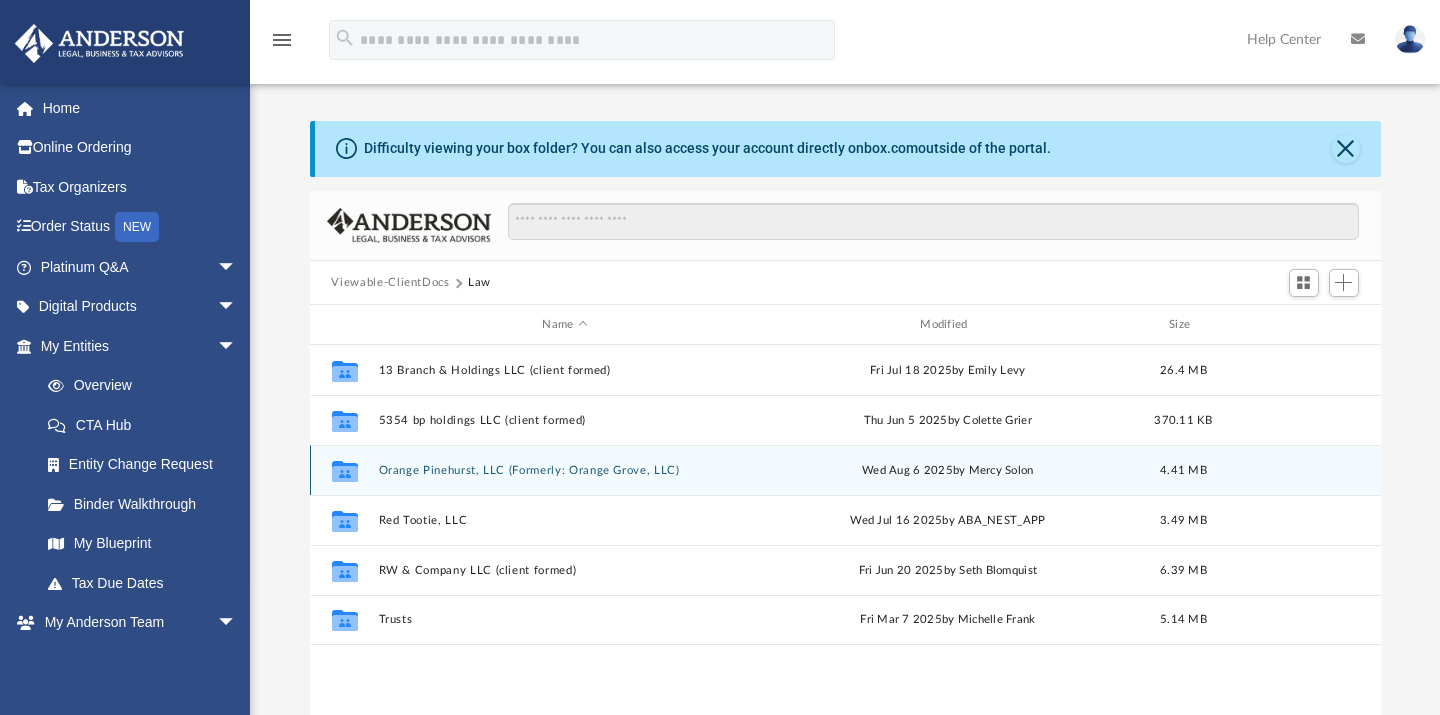 click on "Orange Pinehurst, LLC (Formerly: Orange Grove, LLC)" at bounding box center [565, 470] 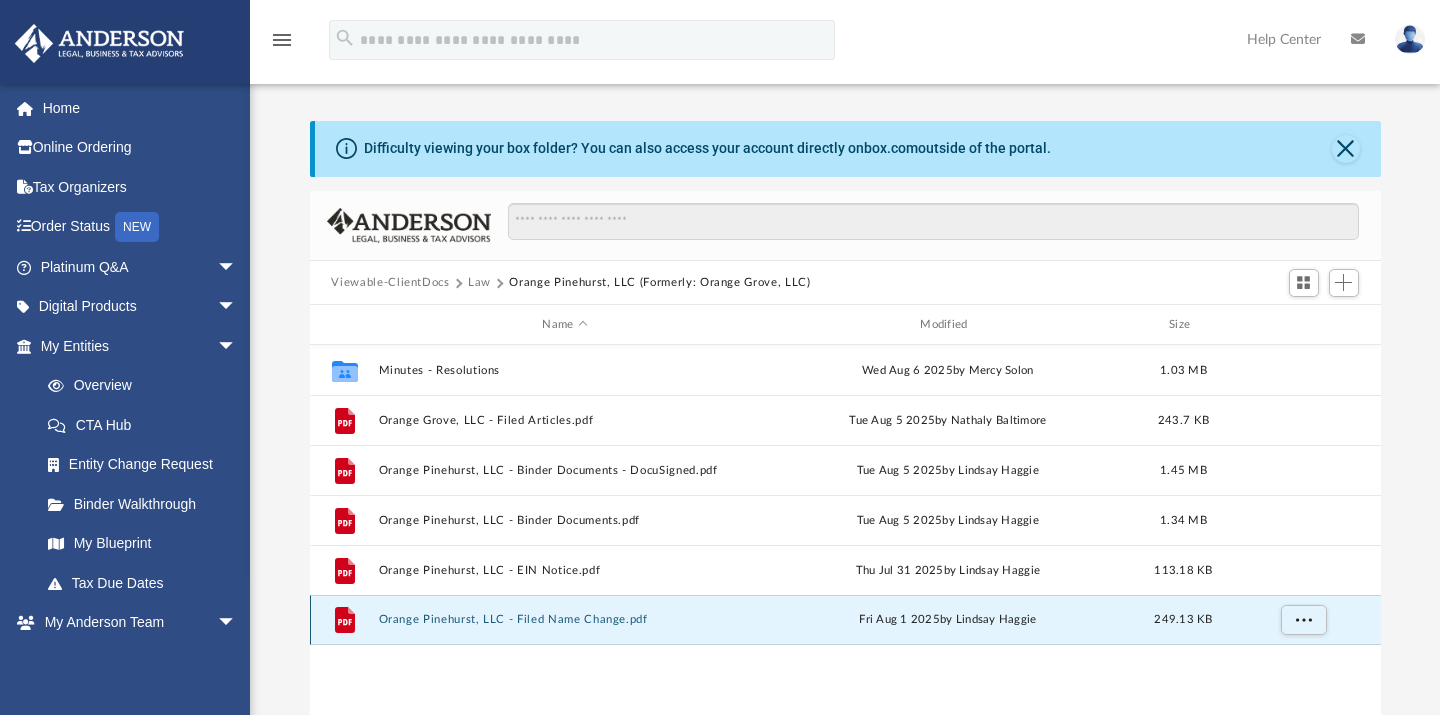 click on "Orange Pinehurst, LLC - Filed Name Change.pdf" at bounding box center [565, 620] 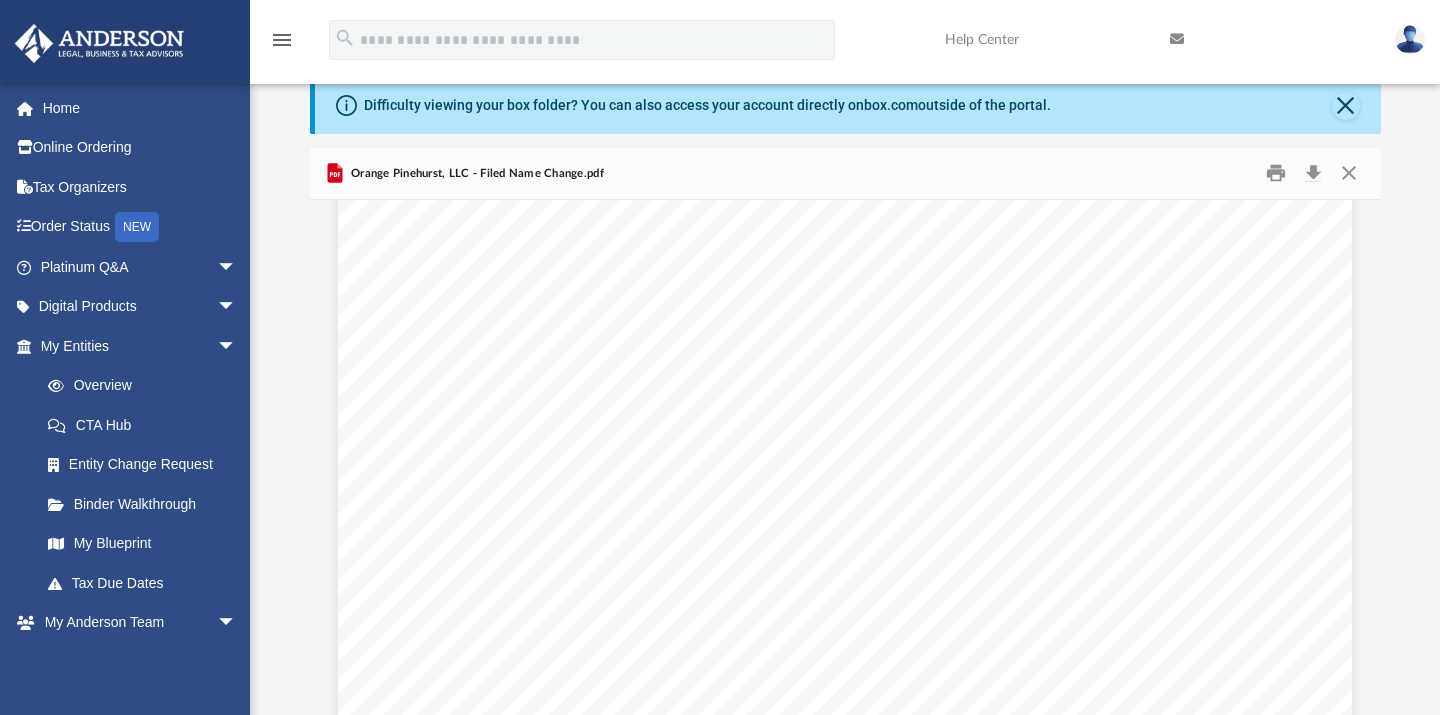 scroll, scrollTop: 2167, scrollLeft: 0, axis: vertical 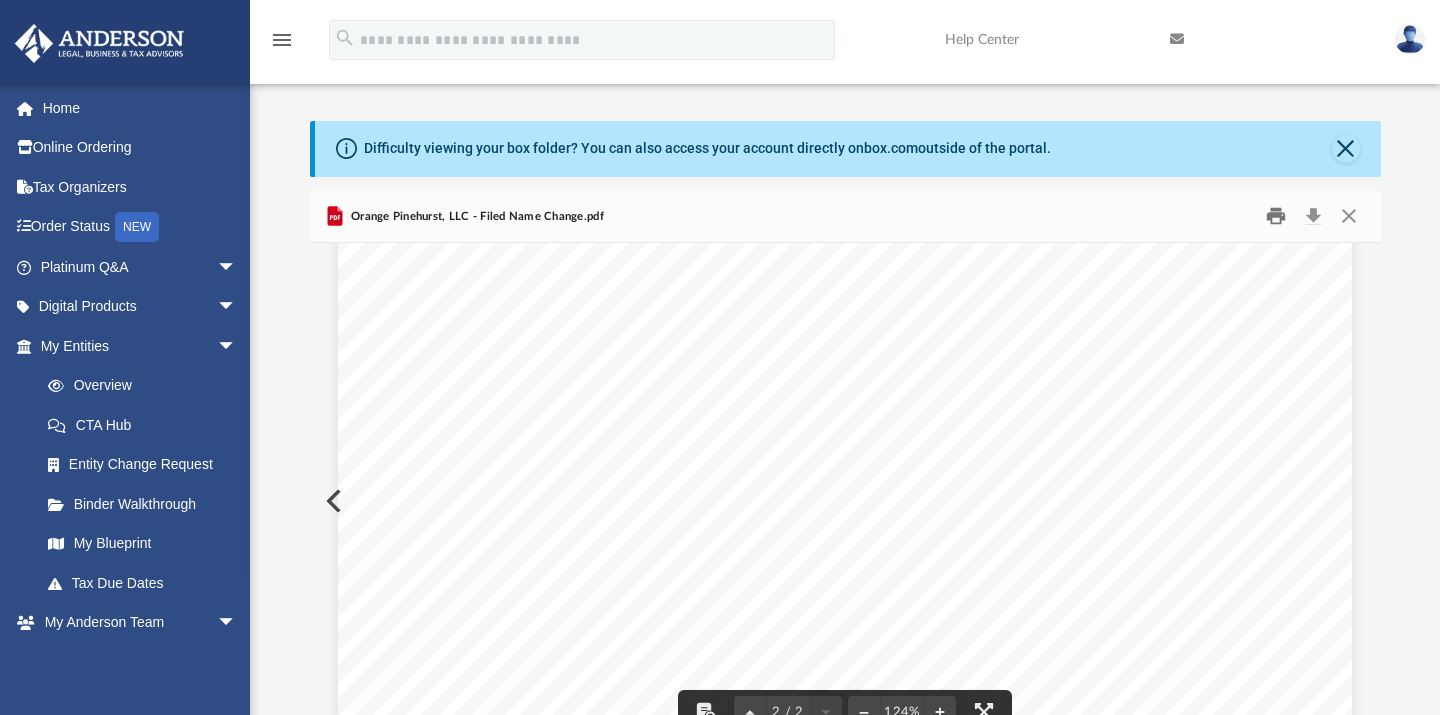 click at bounding box center [1276, 216] 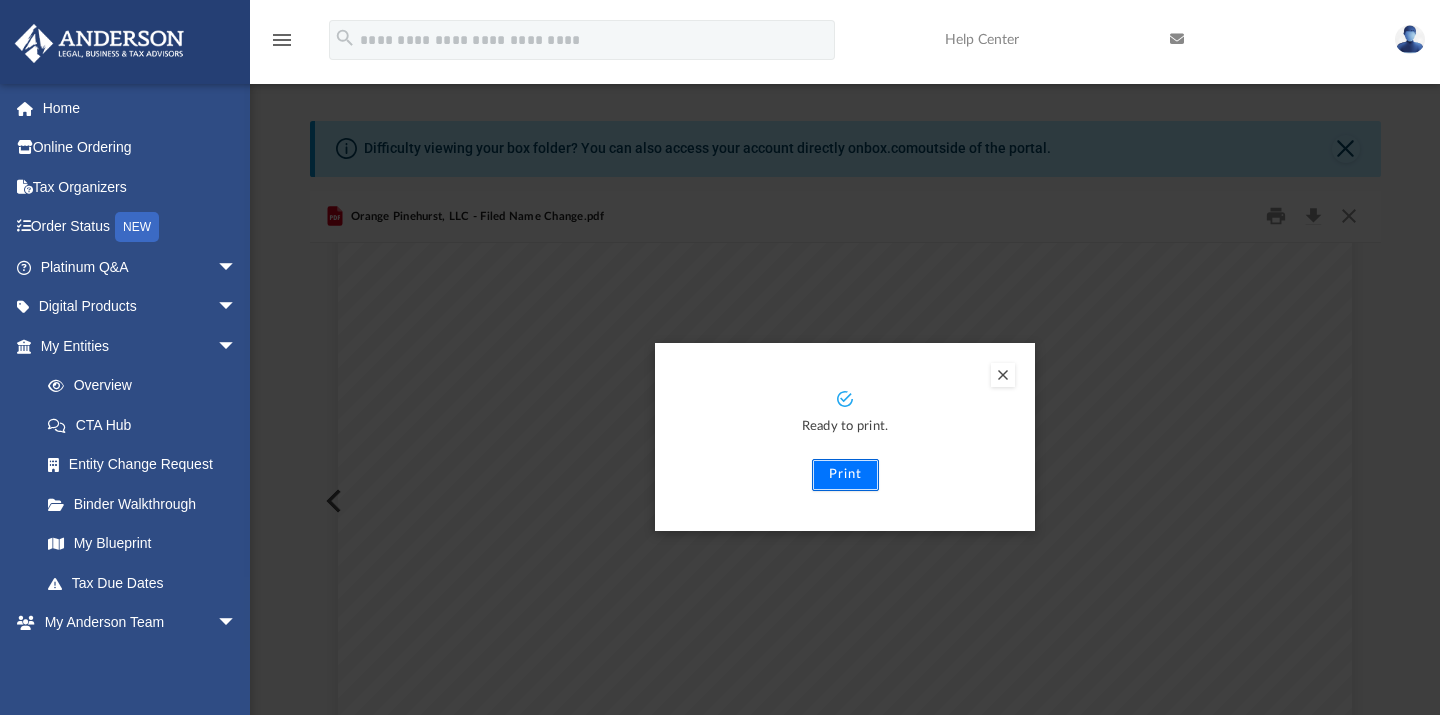 click on "Print" at bounding box center [845, 475] 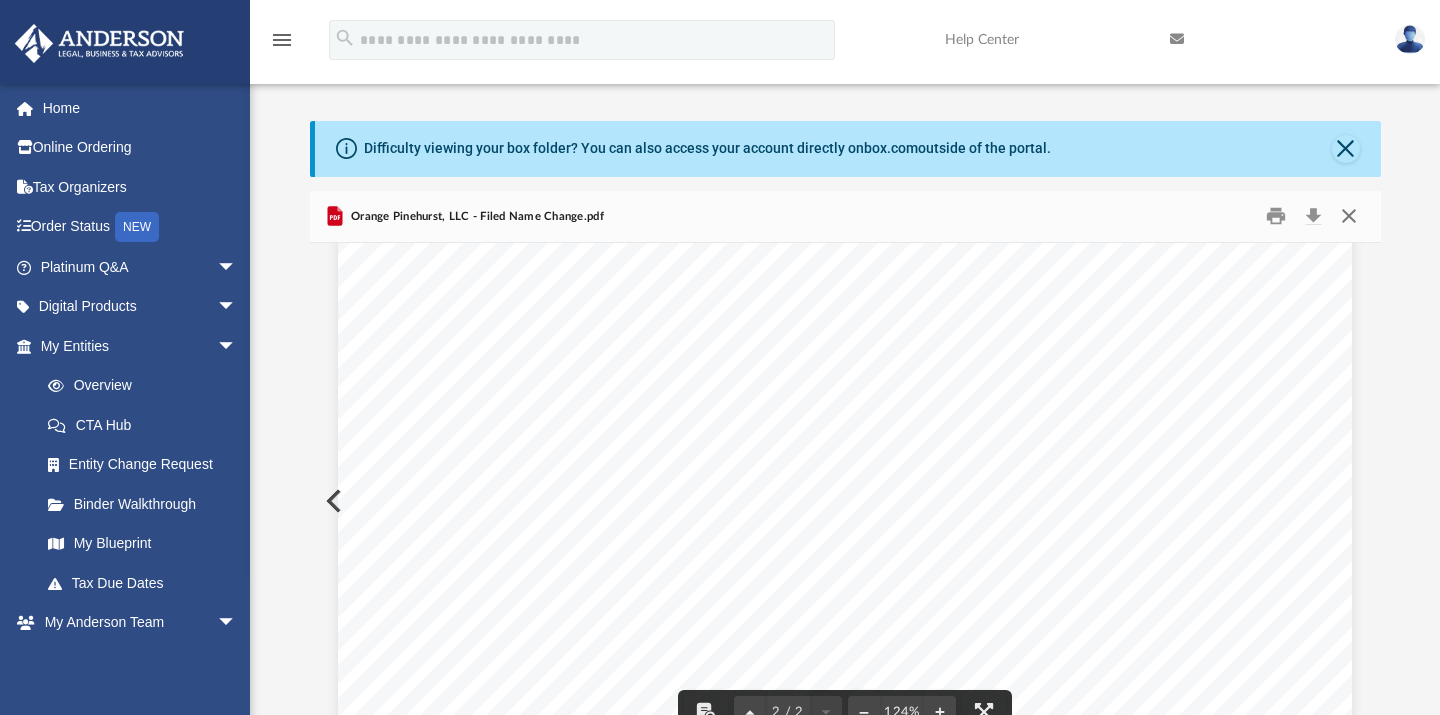 click at bounding box center (1349, 216) 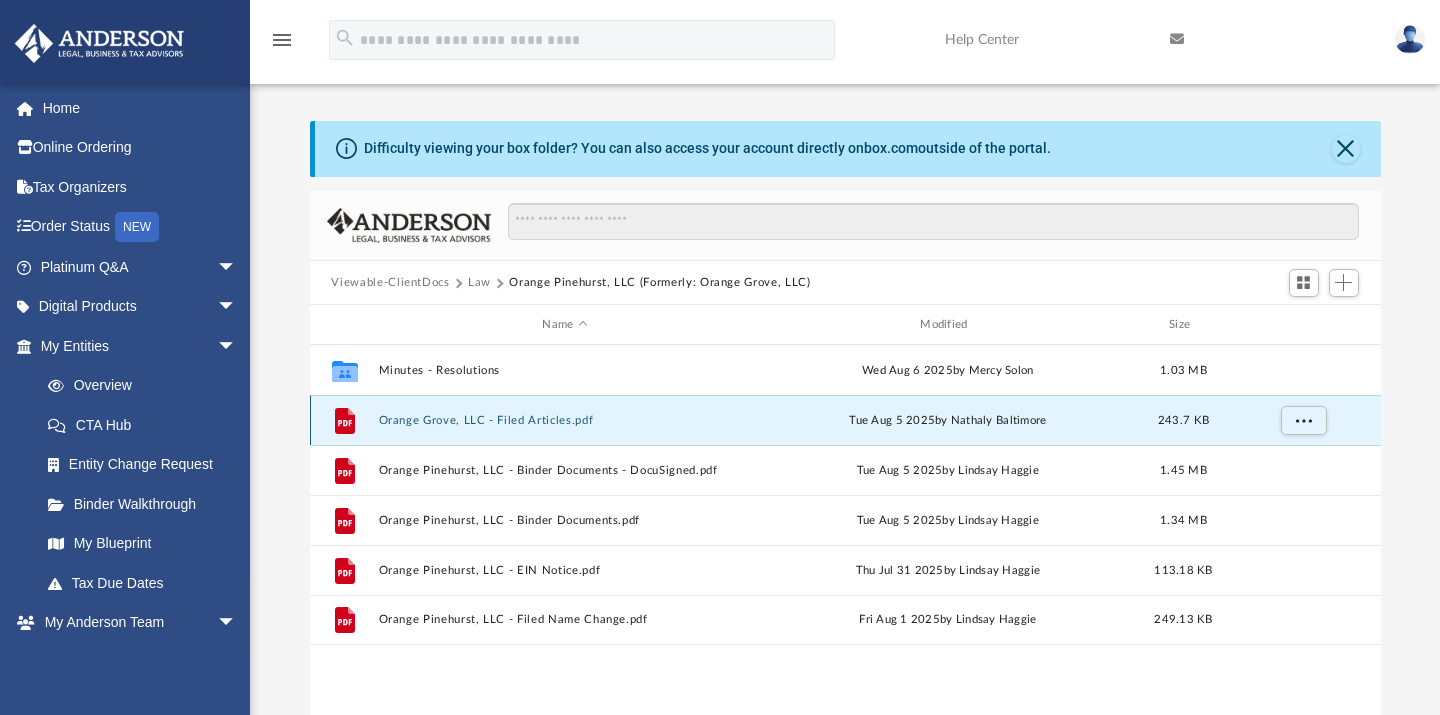 click on "Orange Grove, LLC - Filed Articles.pdf" at bounding box center (565, 420) 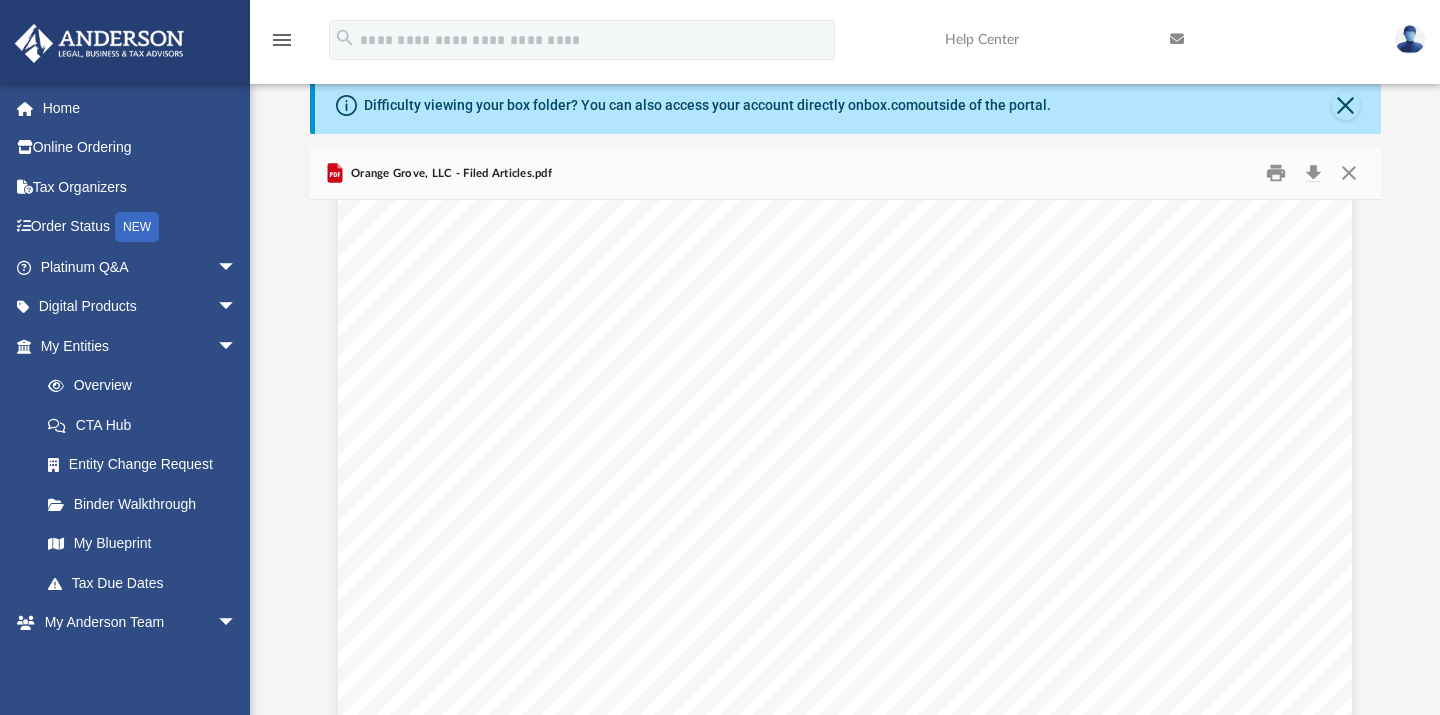 scroll, scrollTop: 2167, scrollLeft: 0, axis: vertical 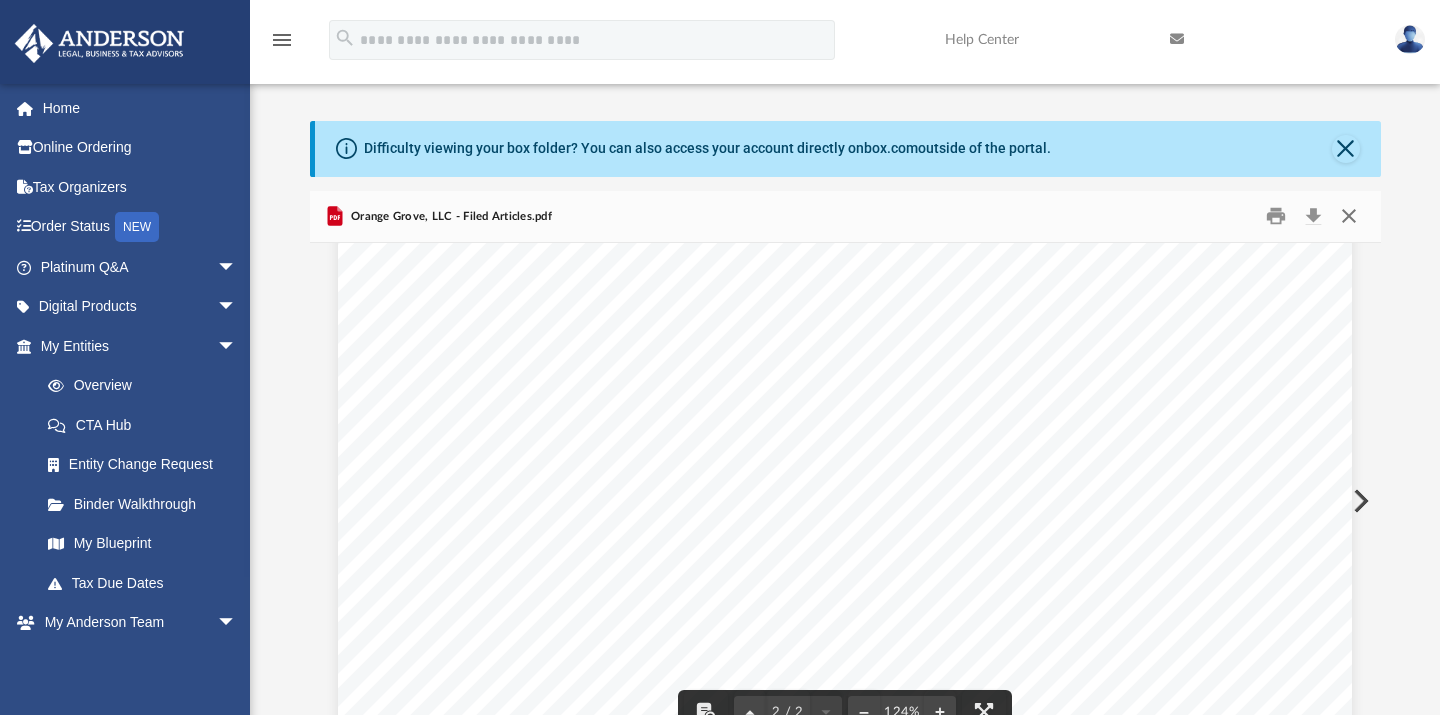 click at bounding box center [1349, 216] 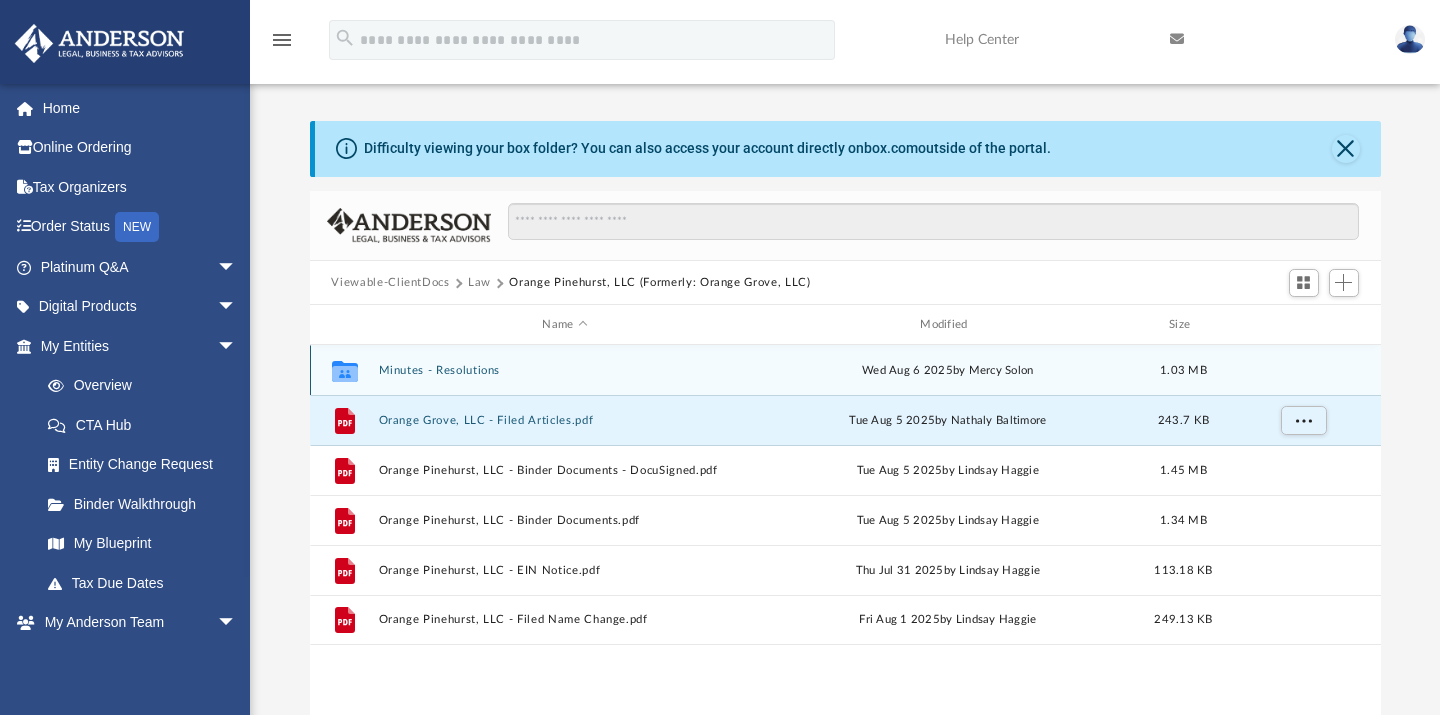 click on "Collaborated Folder Minutes - Resolutions Wed Aug 6 2025  by Mercy Solon 1.03 MB" at bounding box center (845, 370) 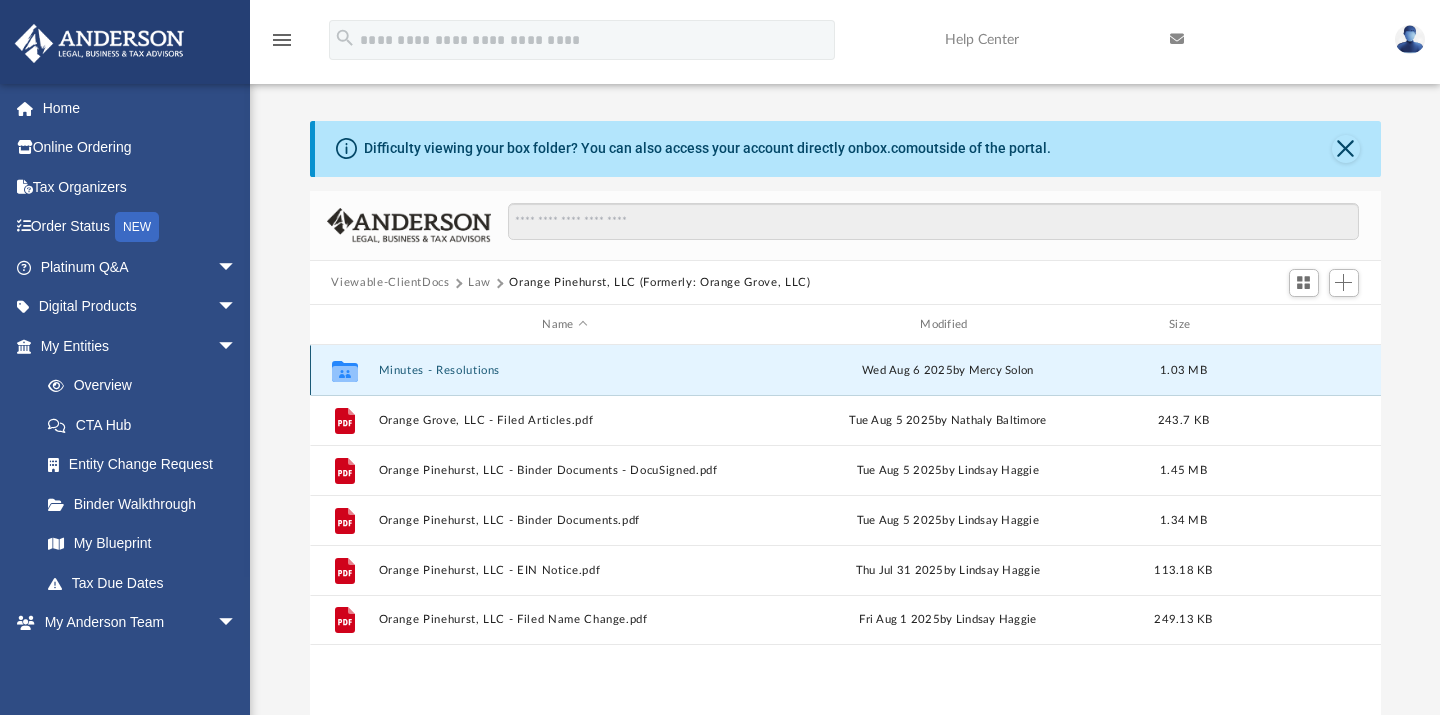 click on "Minutes - Resolutions" at bounding box center (565, 370) 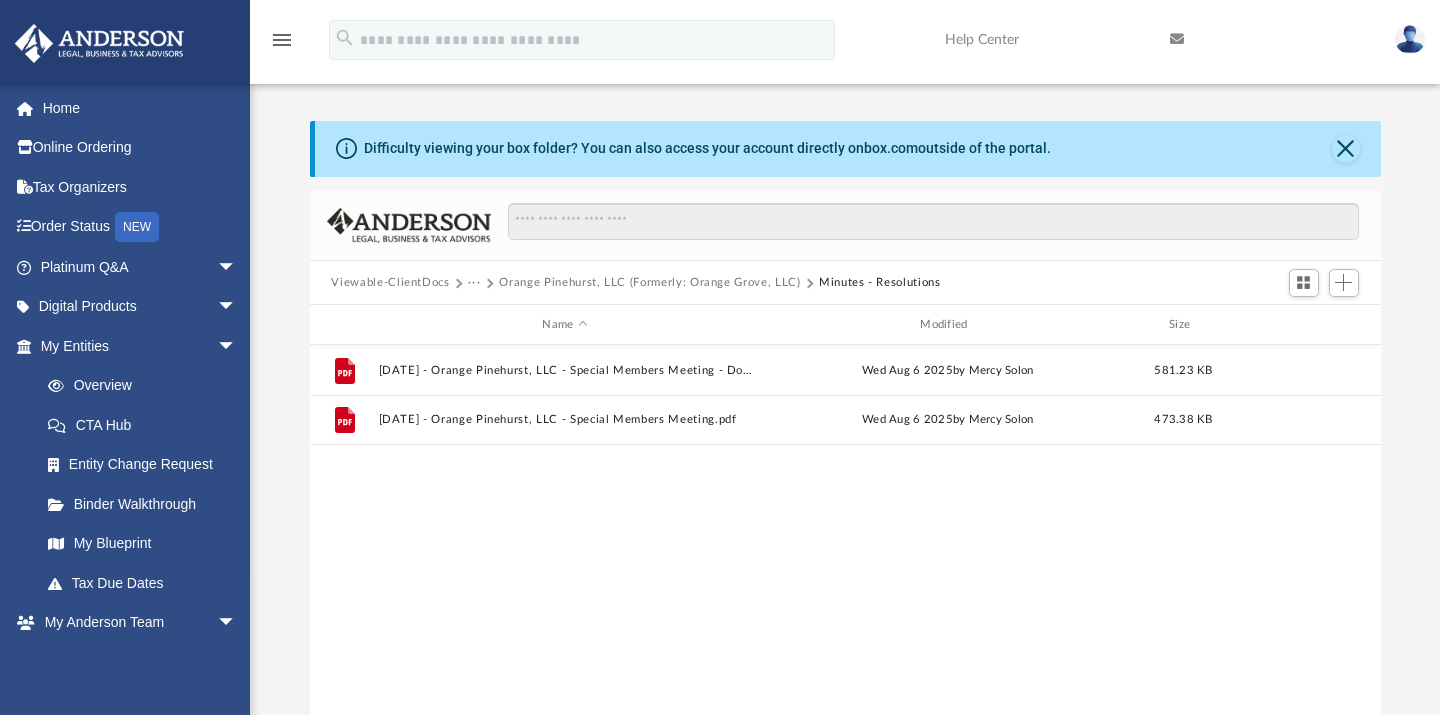 click on "Orange Pinehurst, LLC (Formerly: Orange Grove, LLC)" at bounding box center [649, 283] 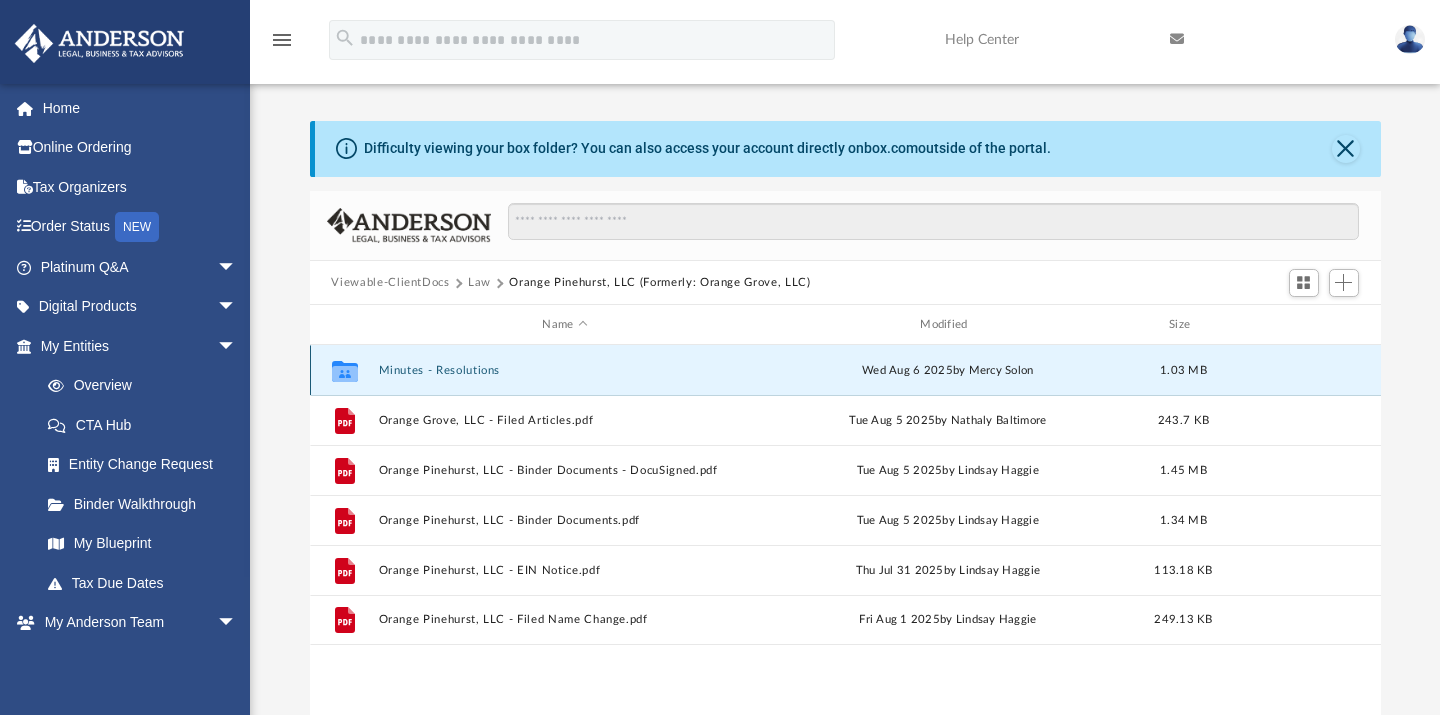 click on "Minutes - Resolutions" at bounding box center [565, 370] 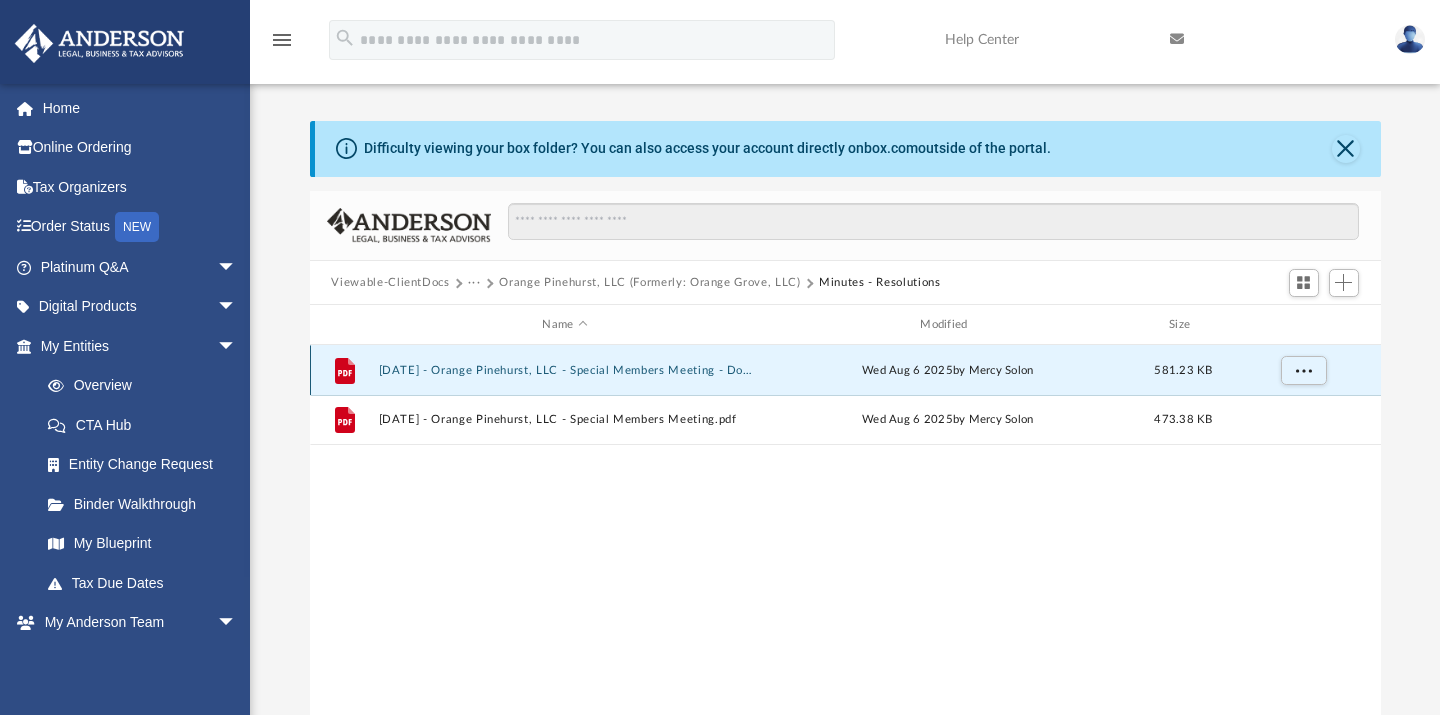 click on "2025.08.05 -  Orange Pinehurst, LLC - Special Members Meeting - DocuSigned.pdf" at bounding box center [565, 370] 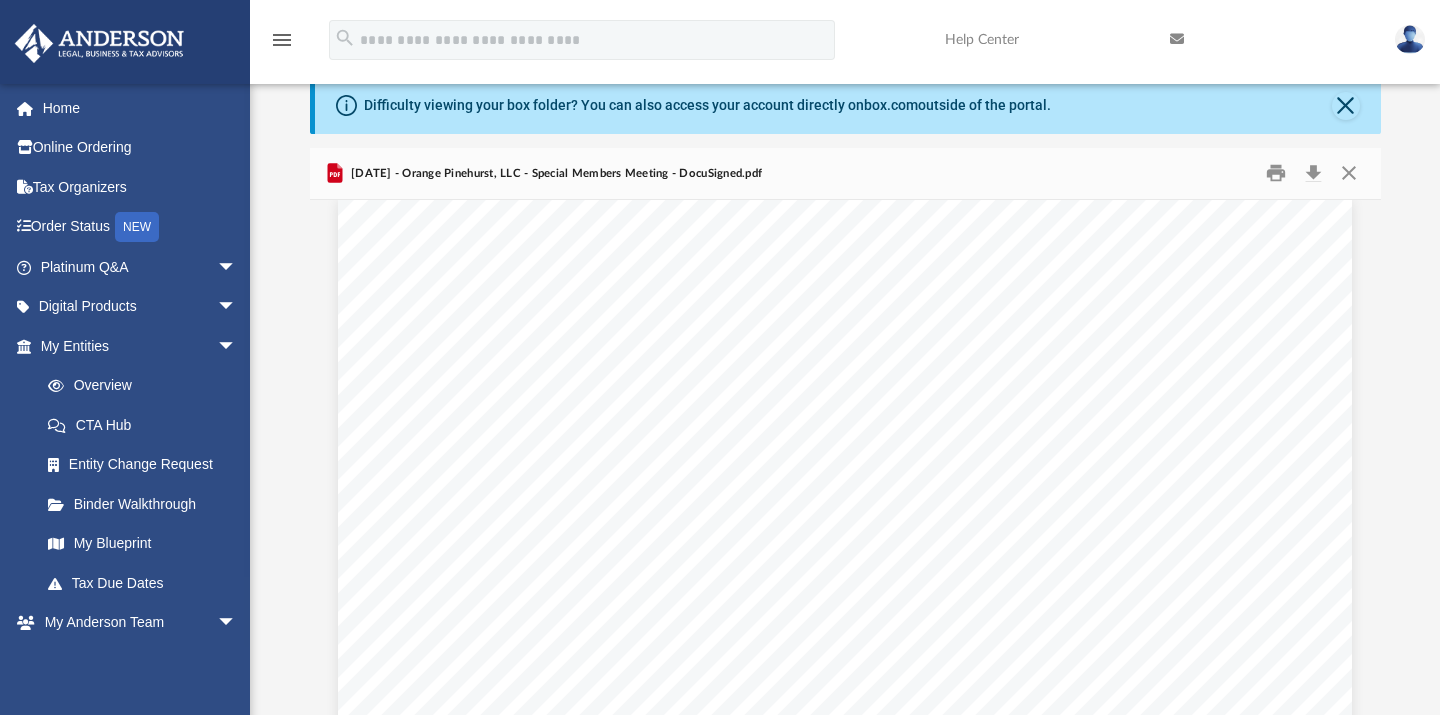 scroll, scrollTop: 0, scrollLeft: 0, axis: both 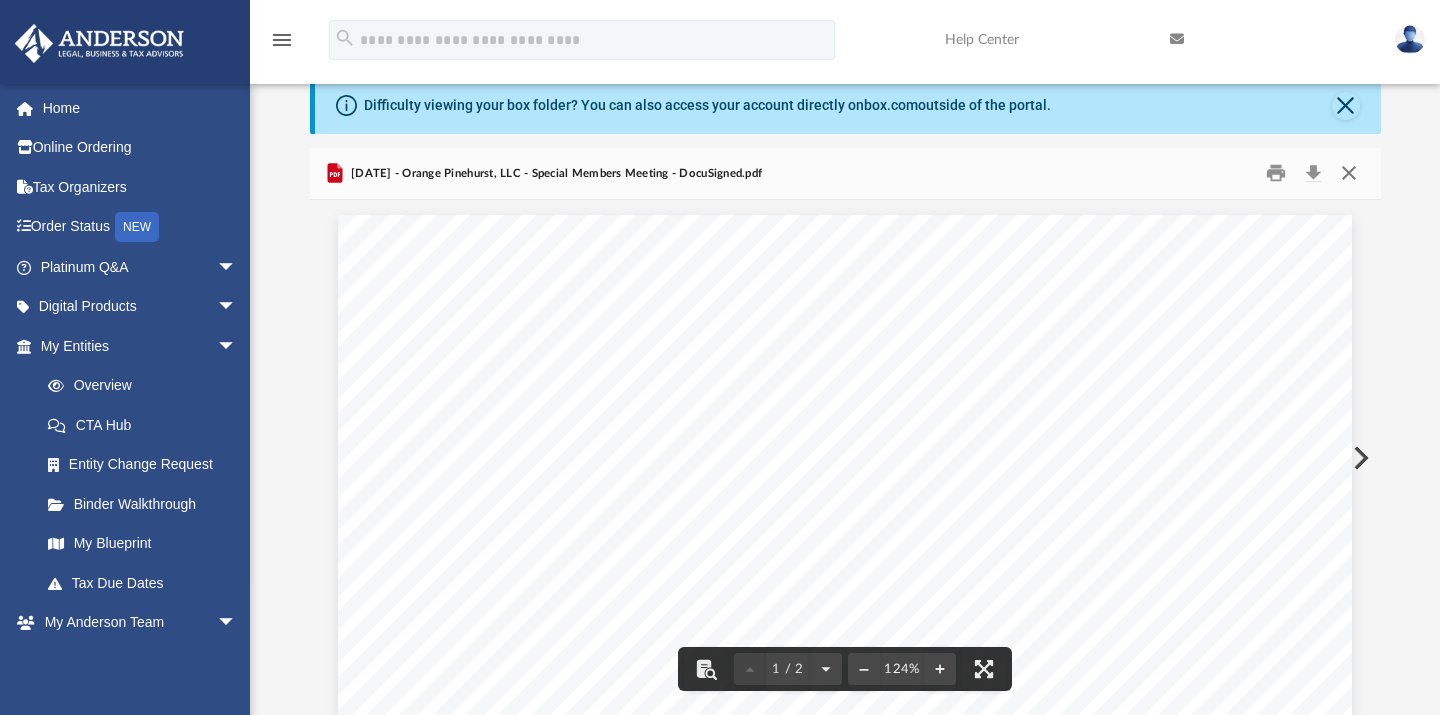 click at bounding box center (1349, 173) 